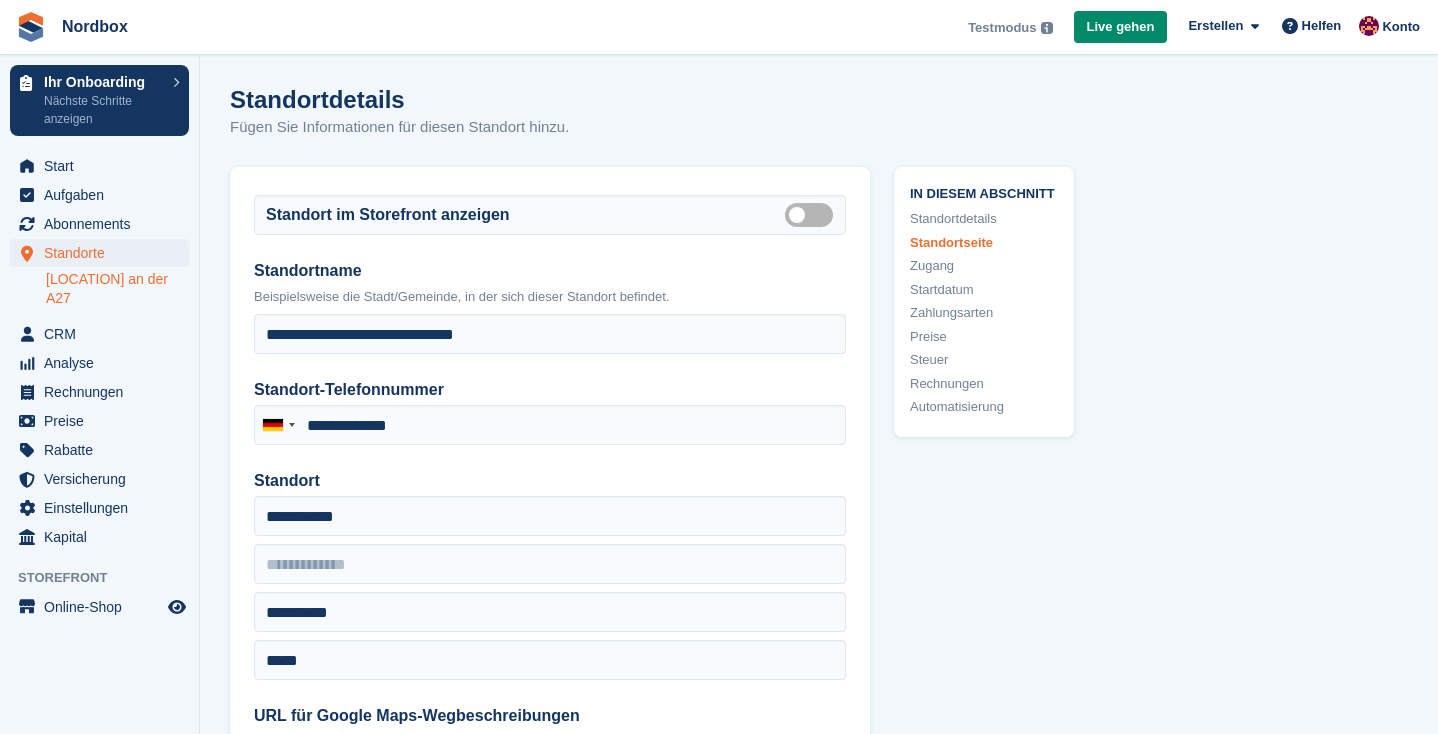 scroll, scrollTop: 2173, scrollLeft: 0, axis: vertical 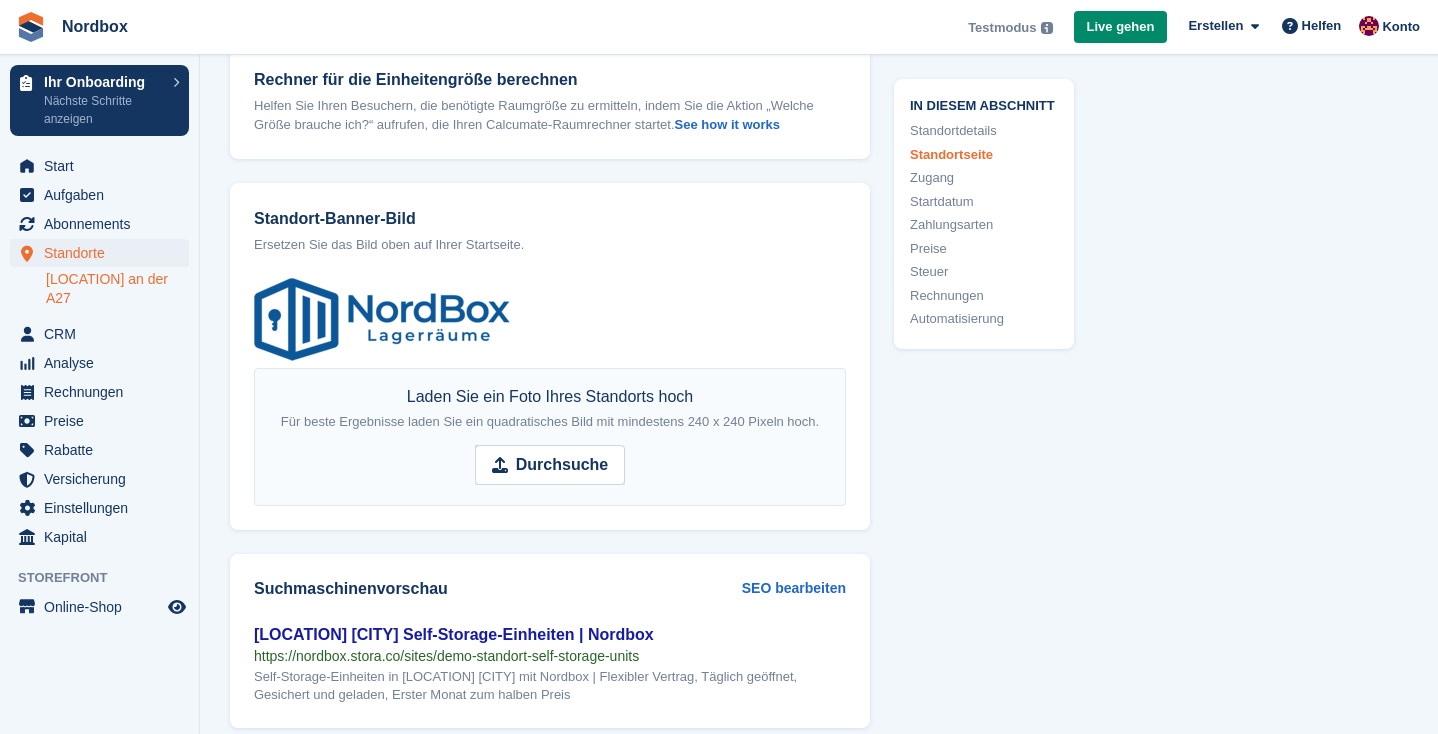 click on "[LOCATION] an der A27" at bounding box center (99, 372) 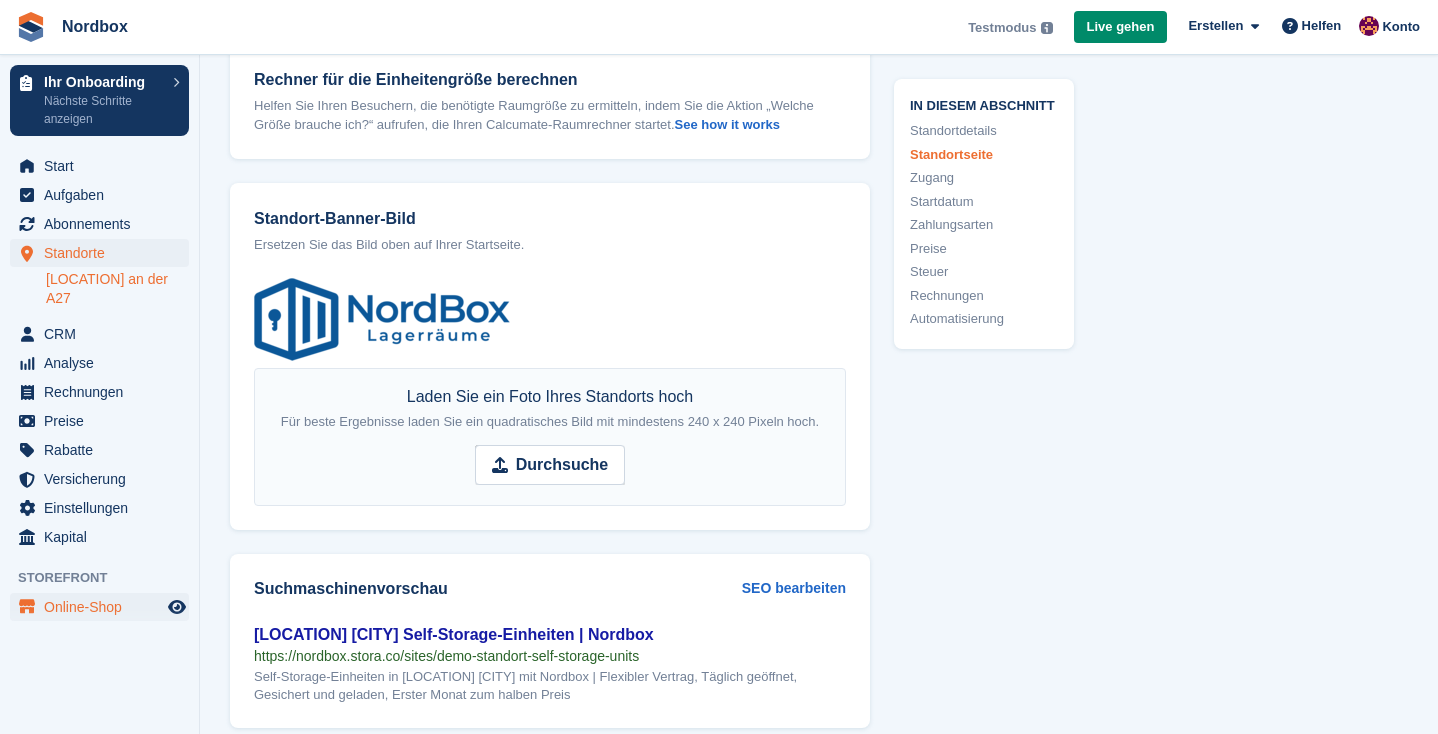 click on "Online-Shop" at bounding box center [104, 607] 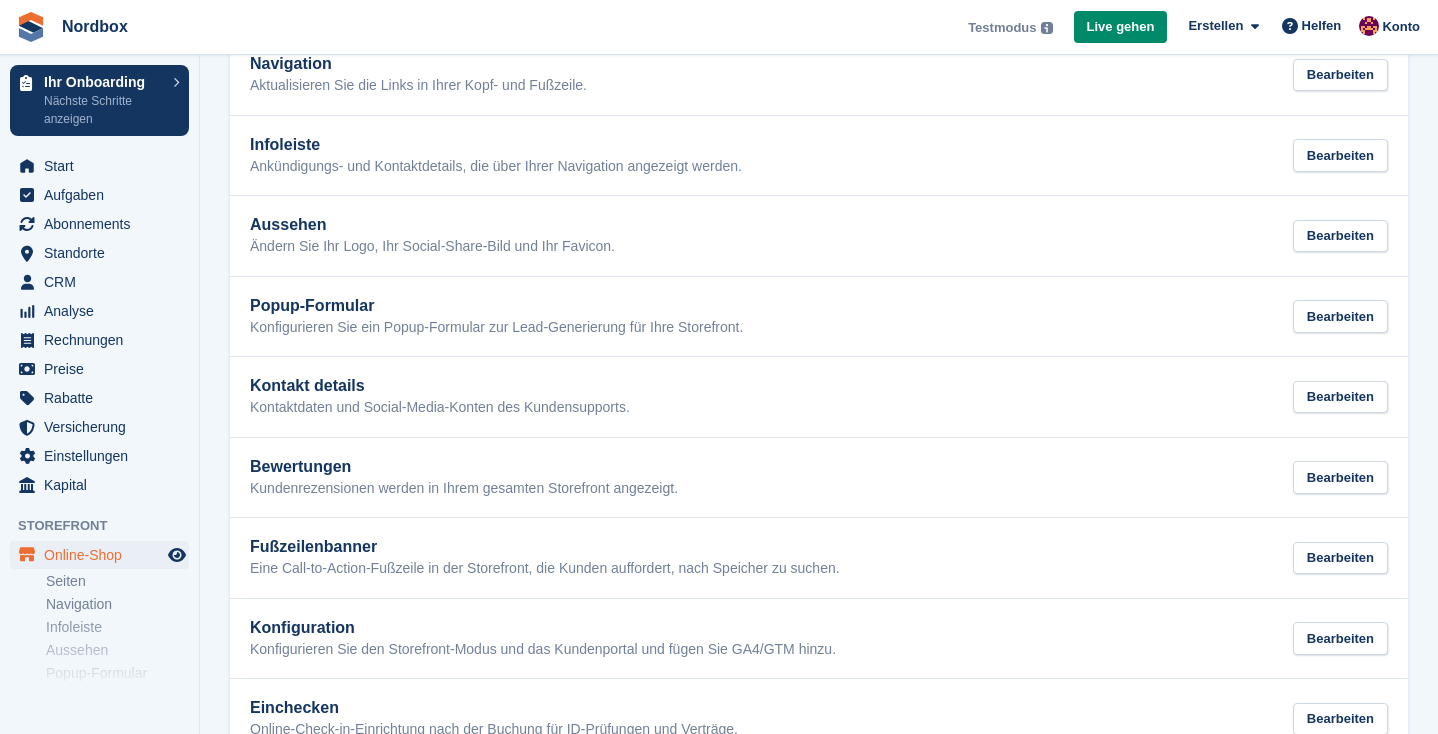 scroll, scrollTop: 214, scrollLeft: 0, axis: vertical 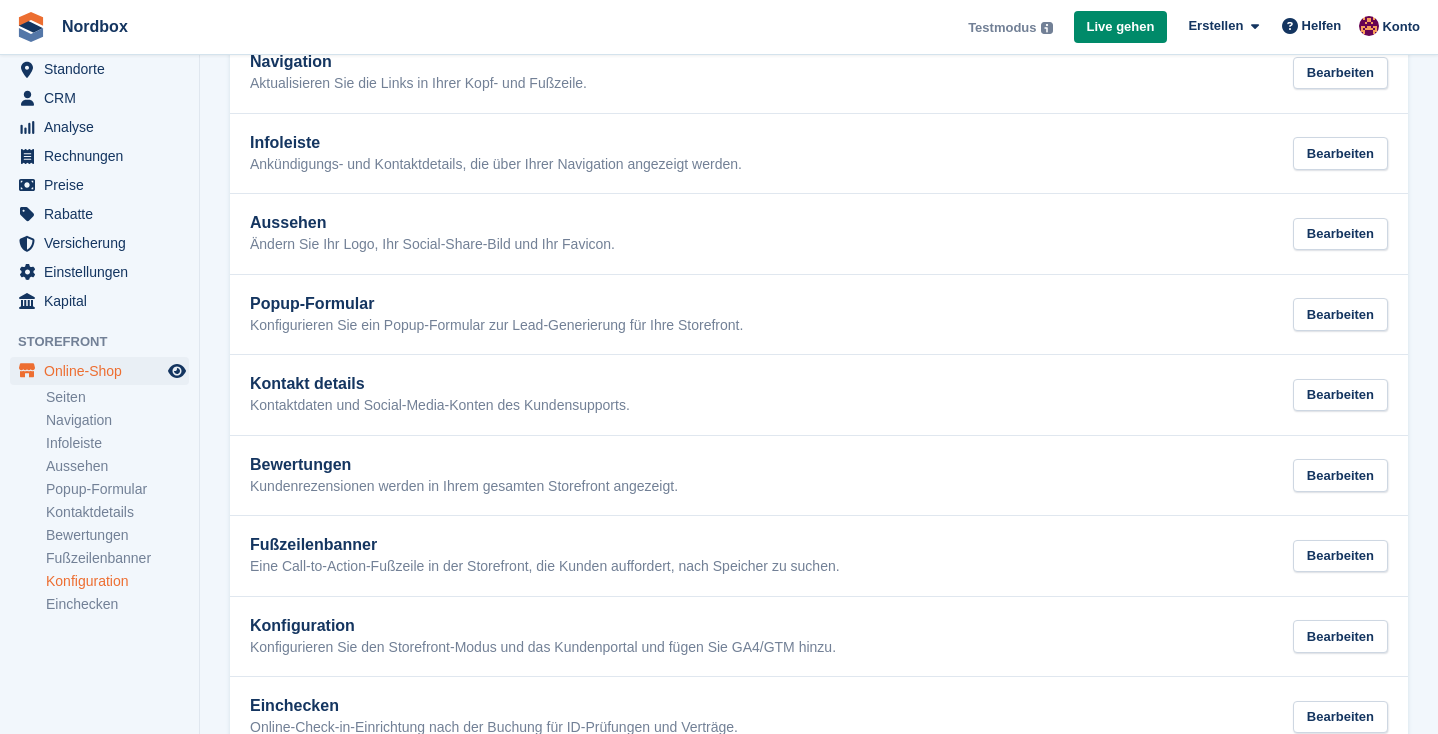 click on "Konfiguration" at bounding box center (117, 581) 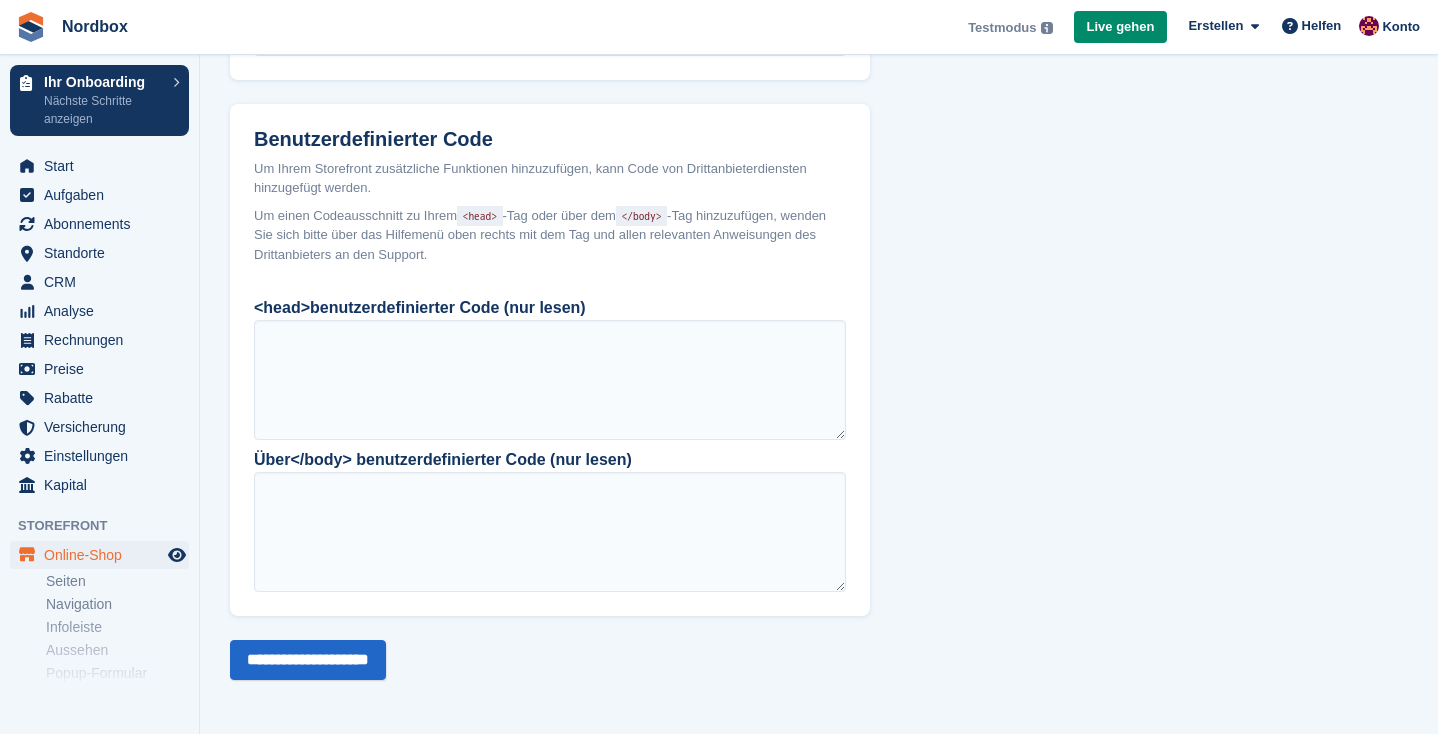 scroll, scrollTop: 1714, scrollLeft: 0, axis: vertical 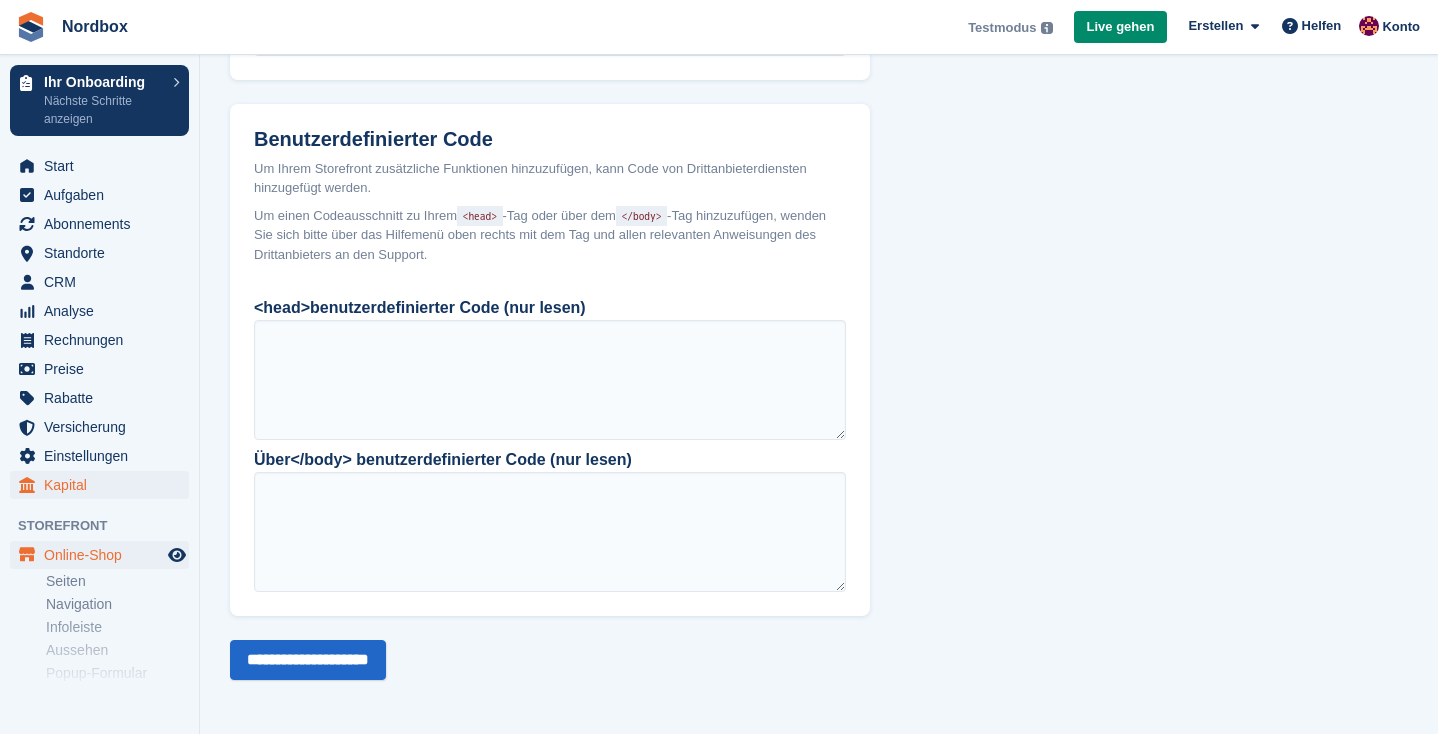 click on "Kapital" at bounding box center (104, 485) 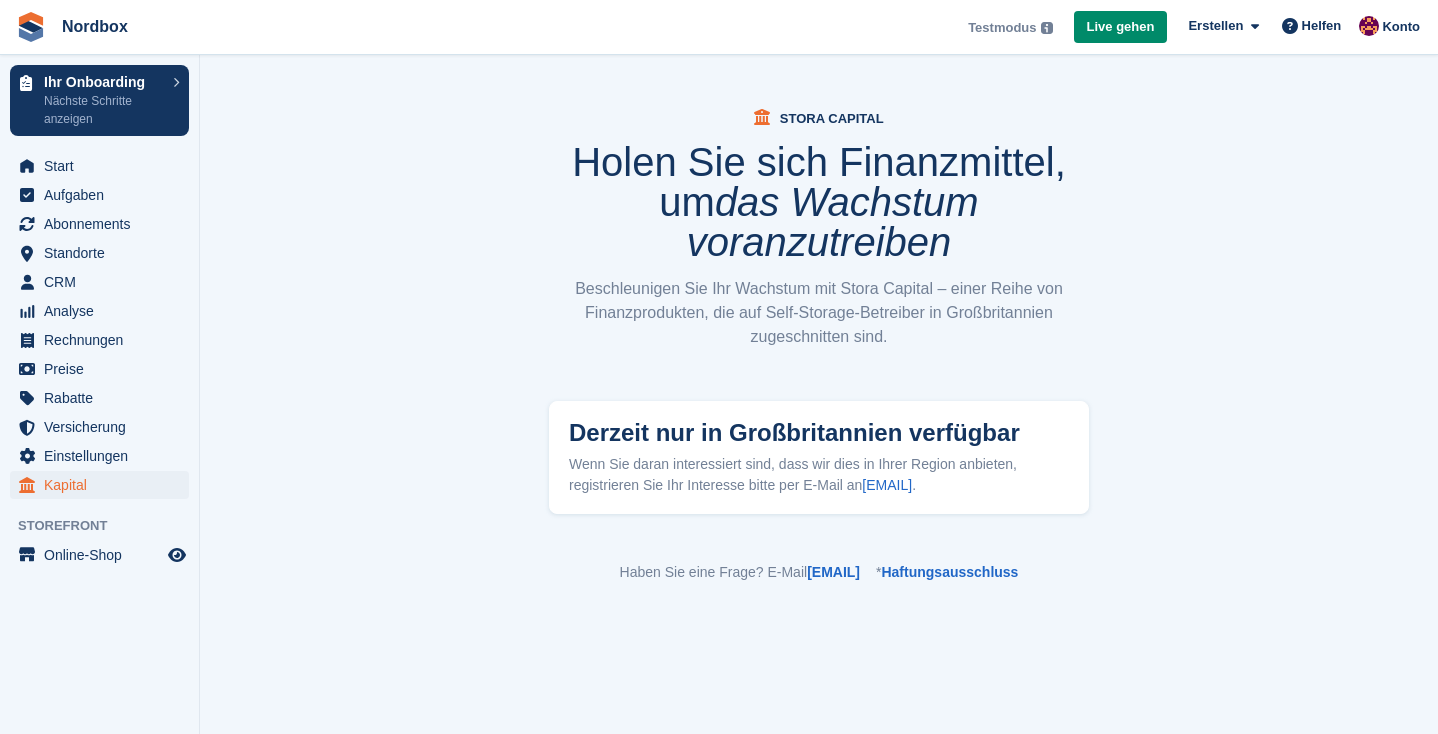 scroll, scrollTop: 0, scrollLeft: 0, axis: both 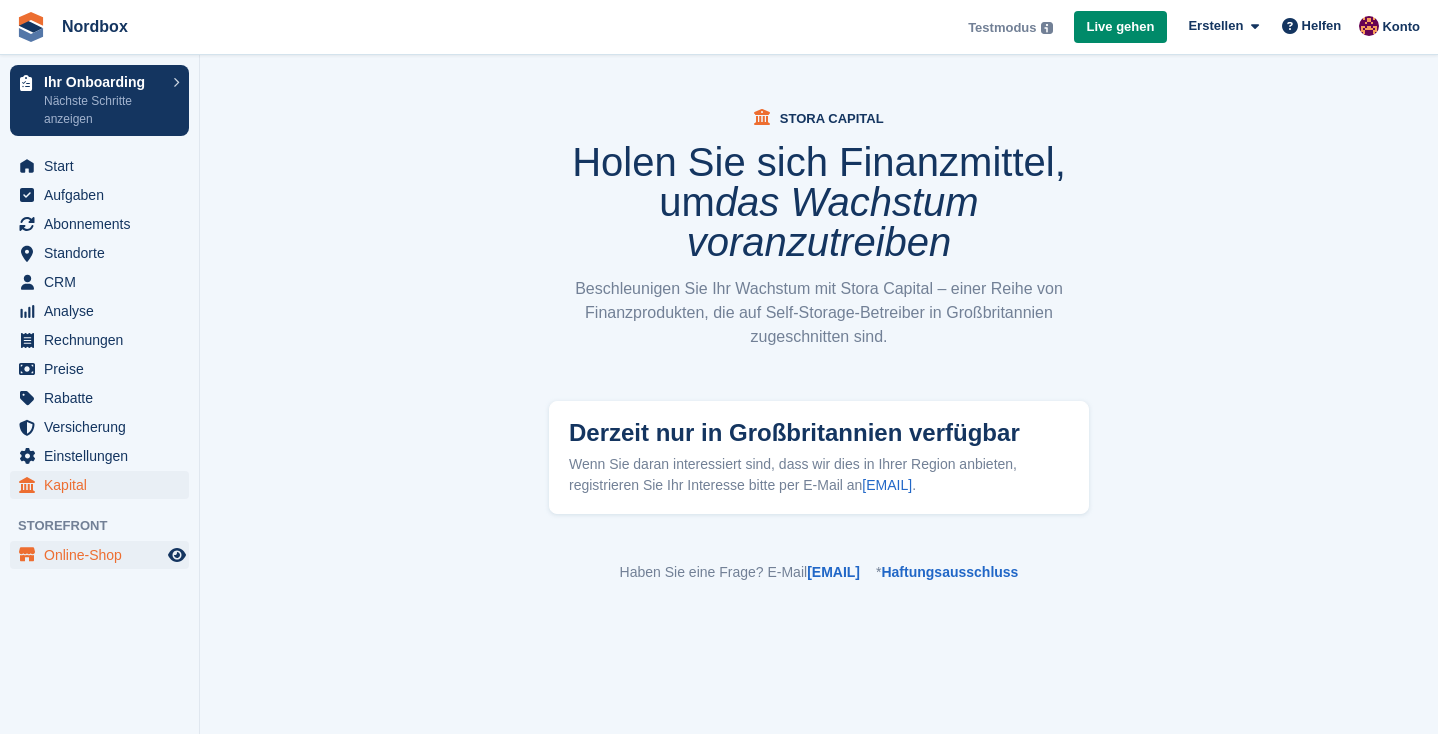 click on "Online-Shop" at bounding box center (104, 555) 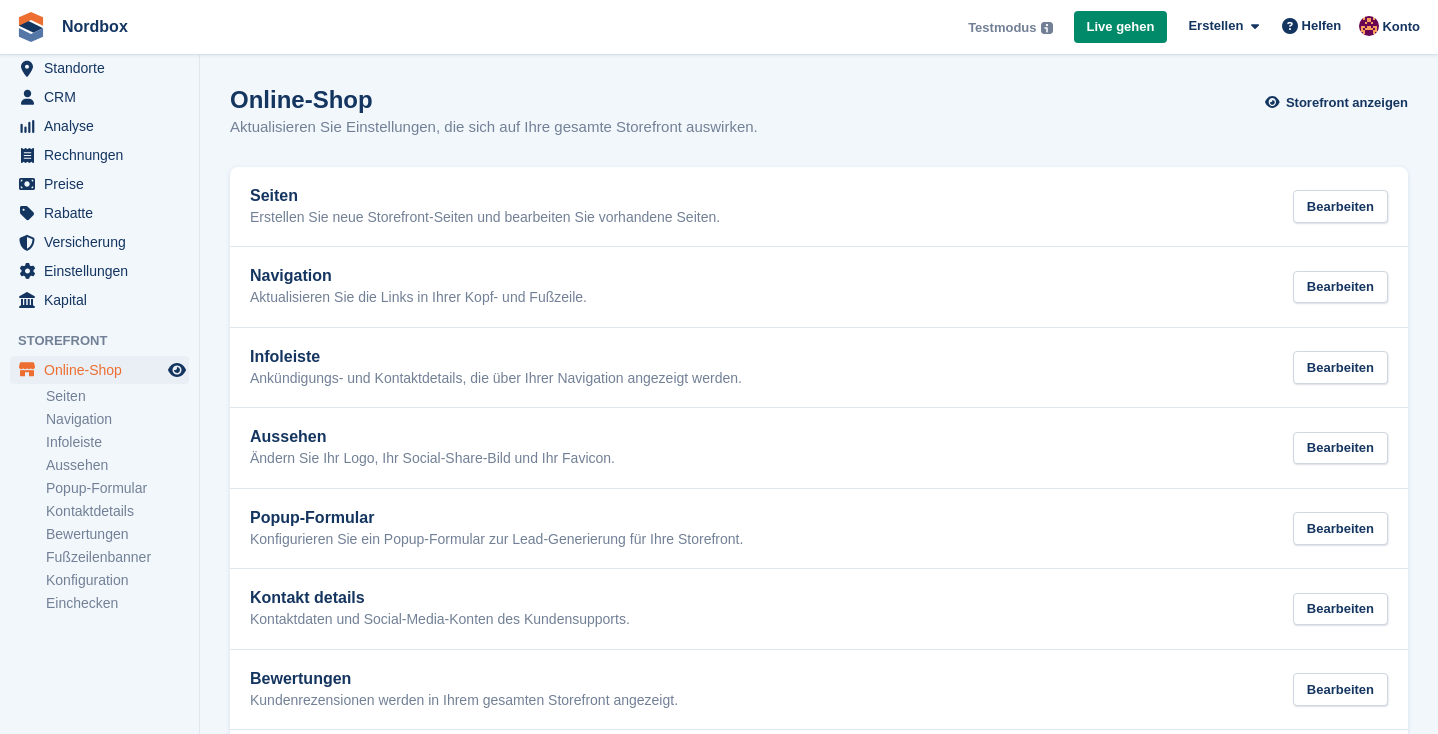 scroll, scrollTop: 184, scrollLeft: 0, axis: vertical 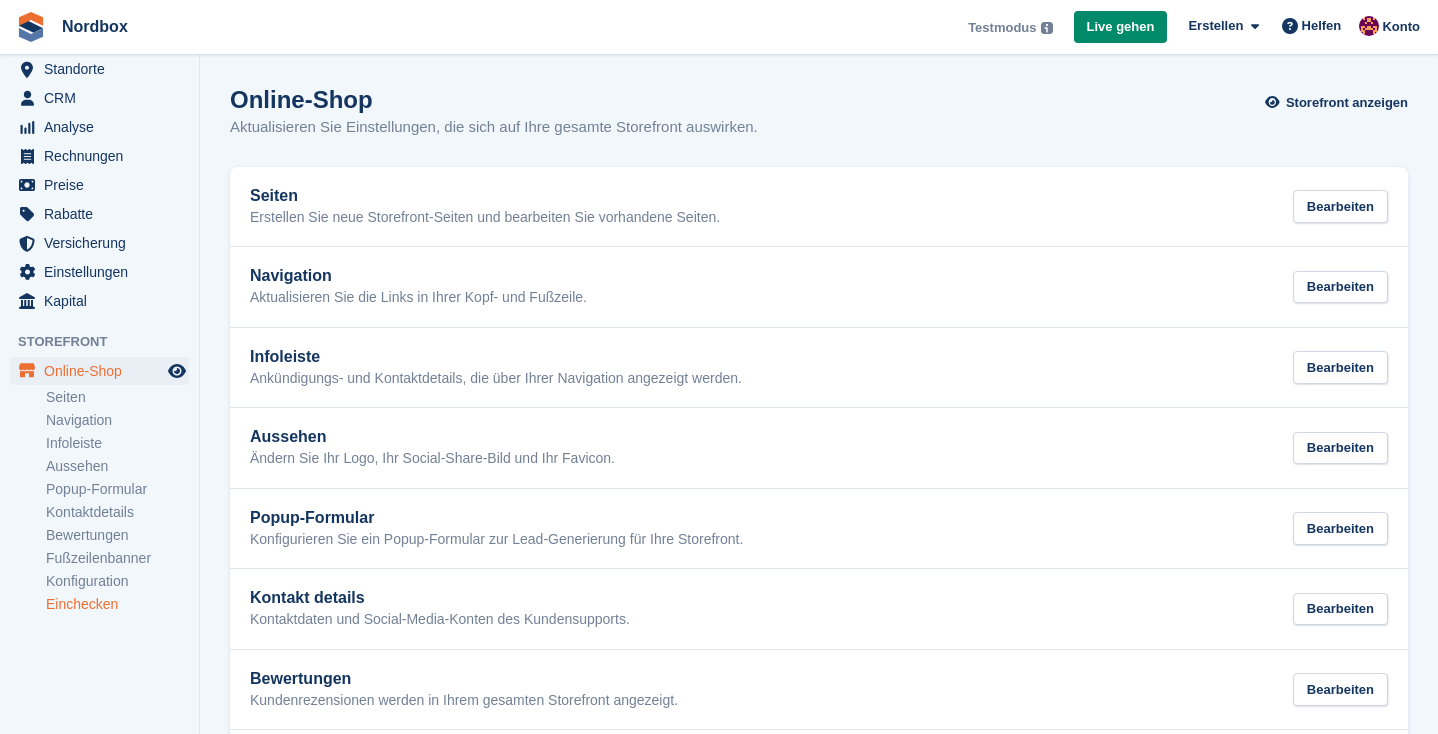 click on "Einchecken" at bounding box center (117, 604) 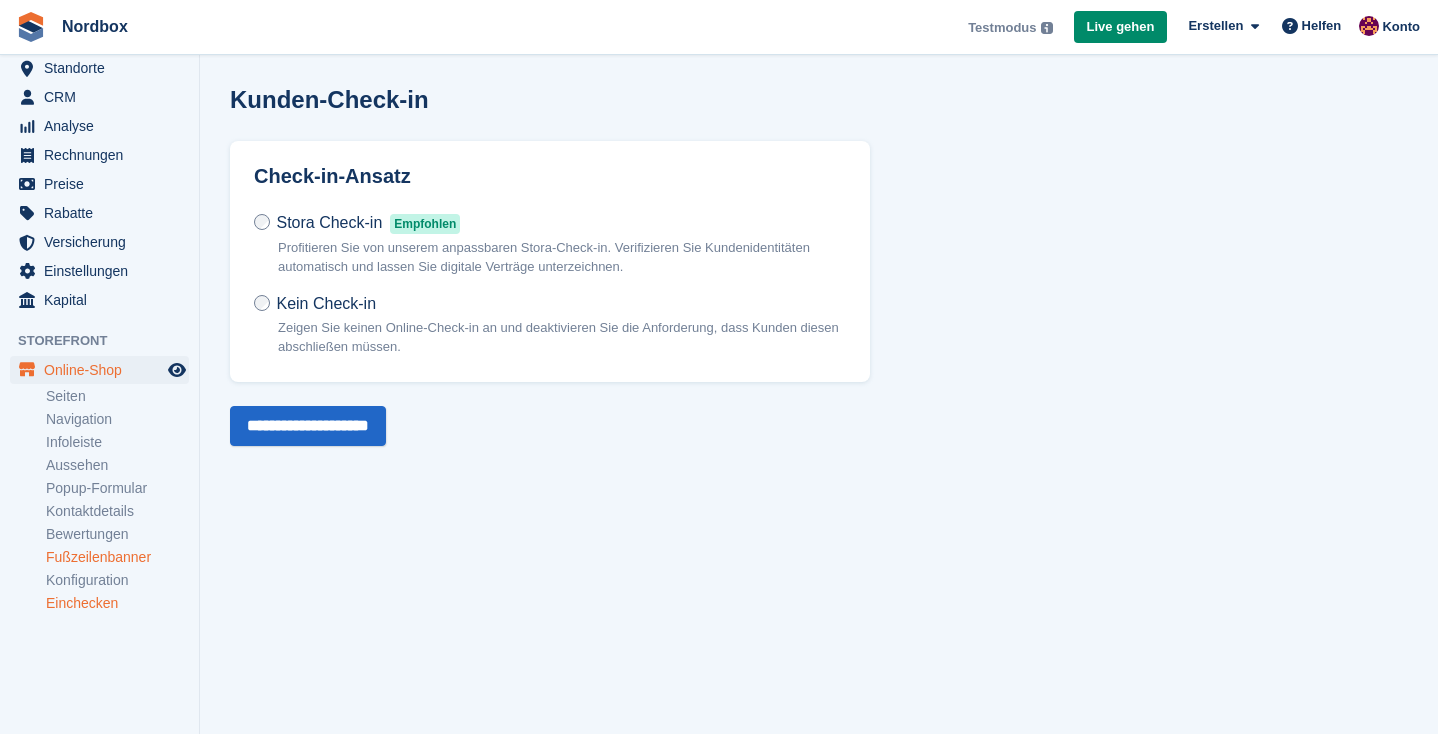 scroll, scrollTop: 184, scrollLeft: 0, axis: vertical 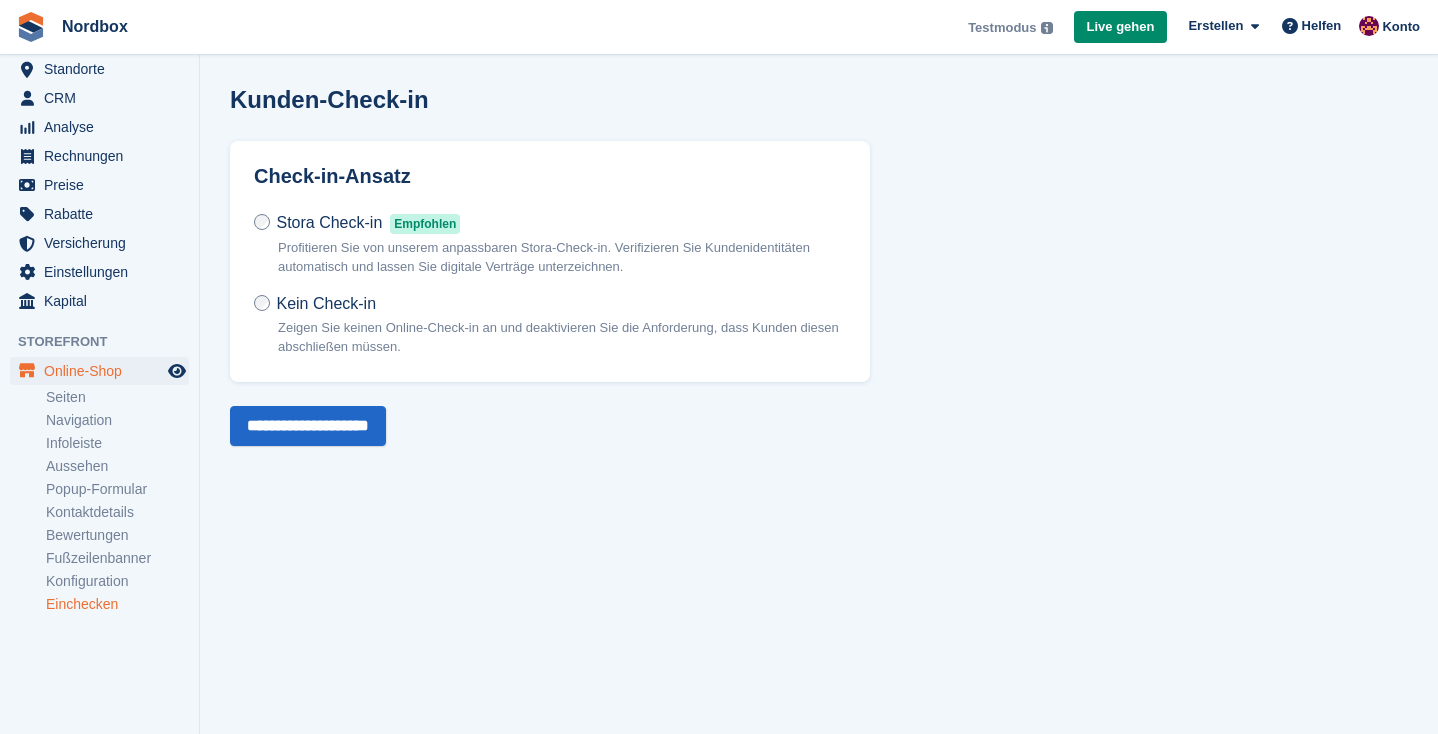 click on "Seiten
Navigation
Infoleiste
Aussehen
Popup-Formular
Kontaktdetails
Bewertungen
Fußzeilenbanner
Konfiguration
Einchecken" at bounding box center [122, 501] 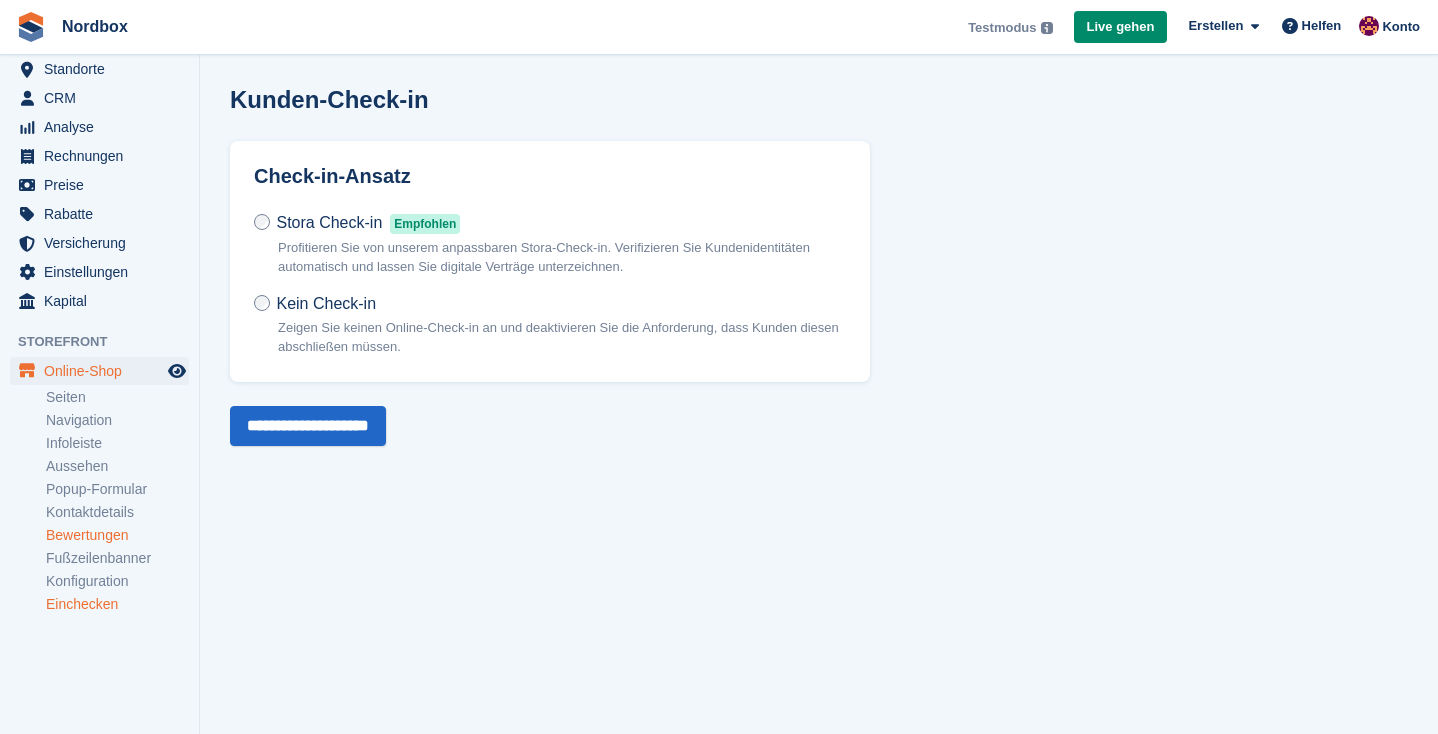 click on "Bewertungen" at bounding box center (117, 535) 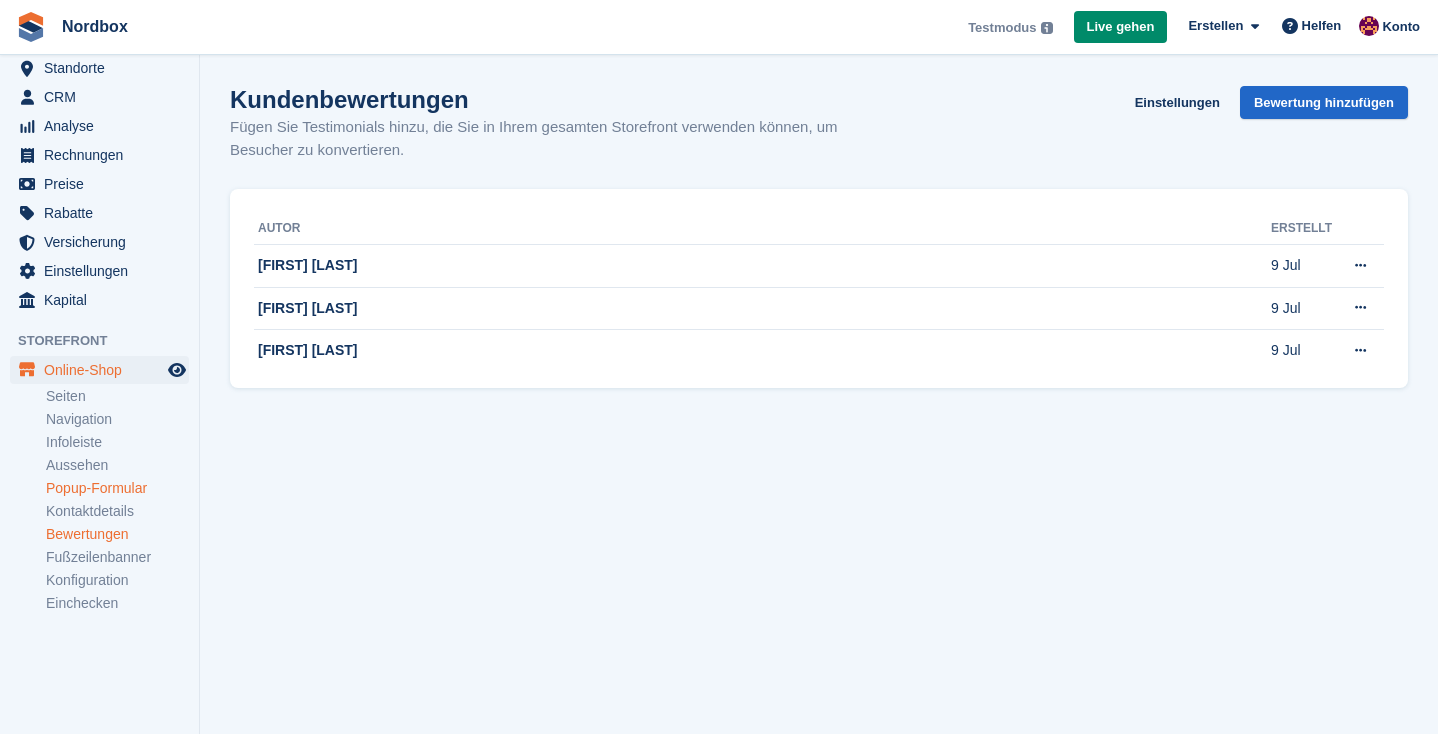 scroll, scrollTop: 184, scrollLeft: 0, axis: vertical 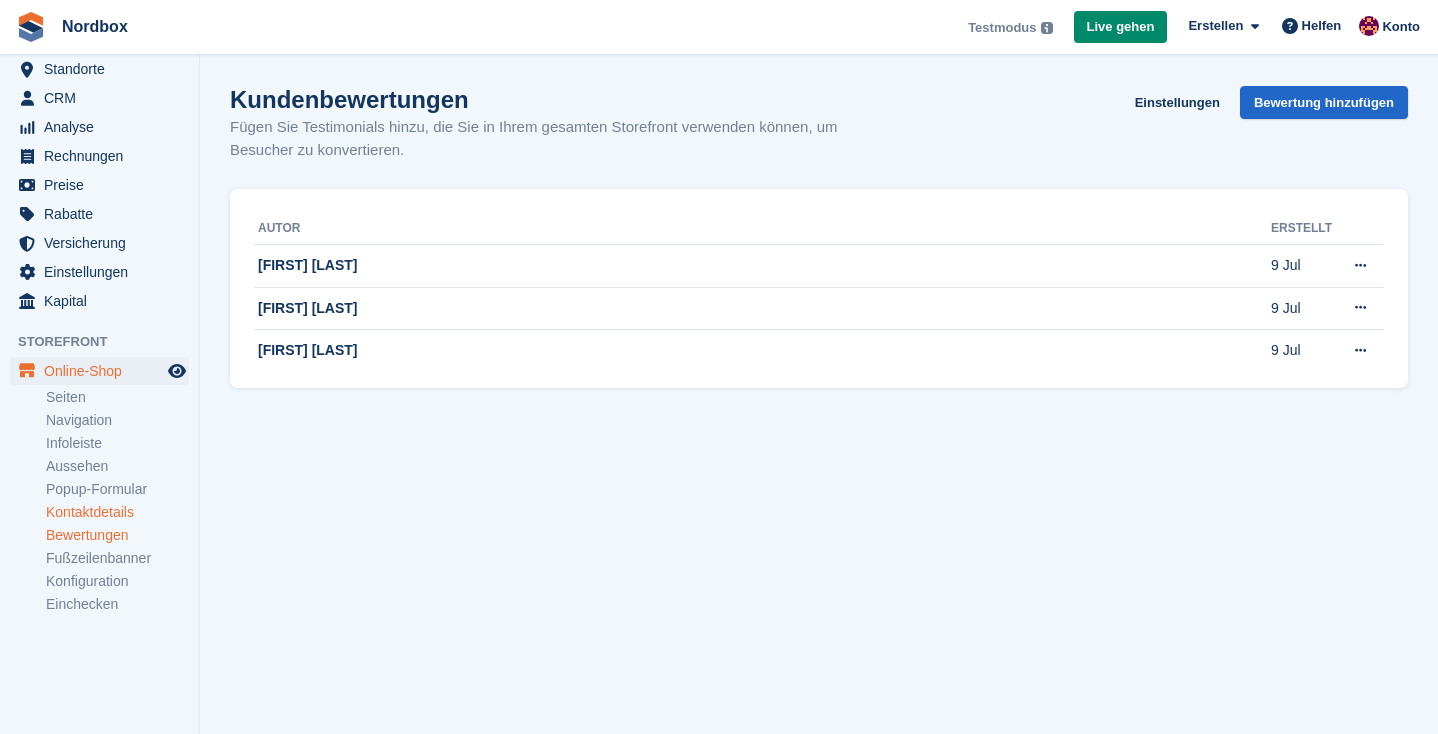 click on "Kontaktdetails" at bounding box center (117, 512) 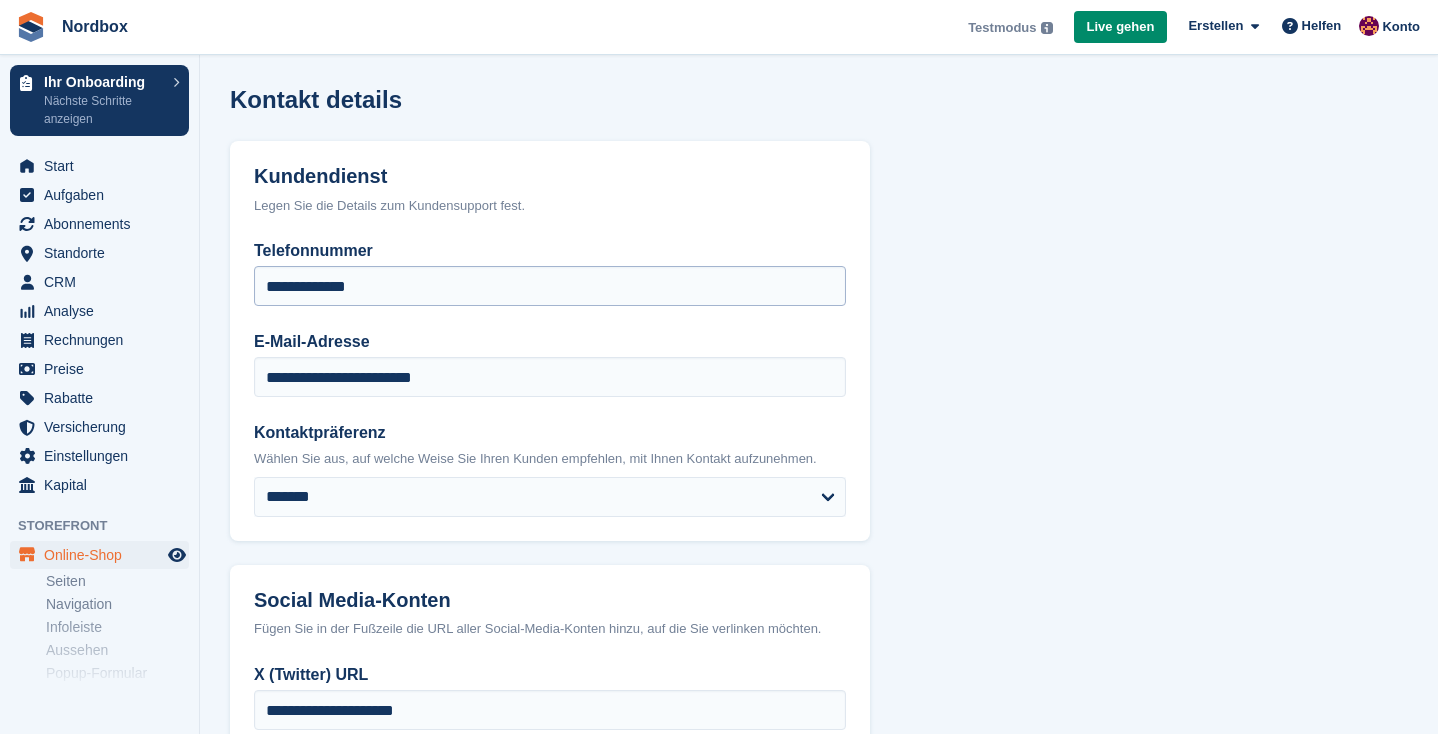 scroll, scrollTop: 0, scrollLeft: 0, axis: both 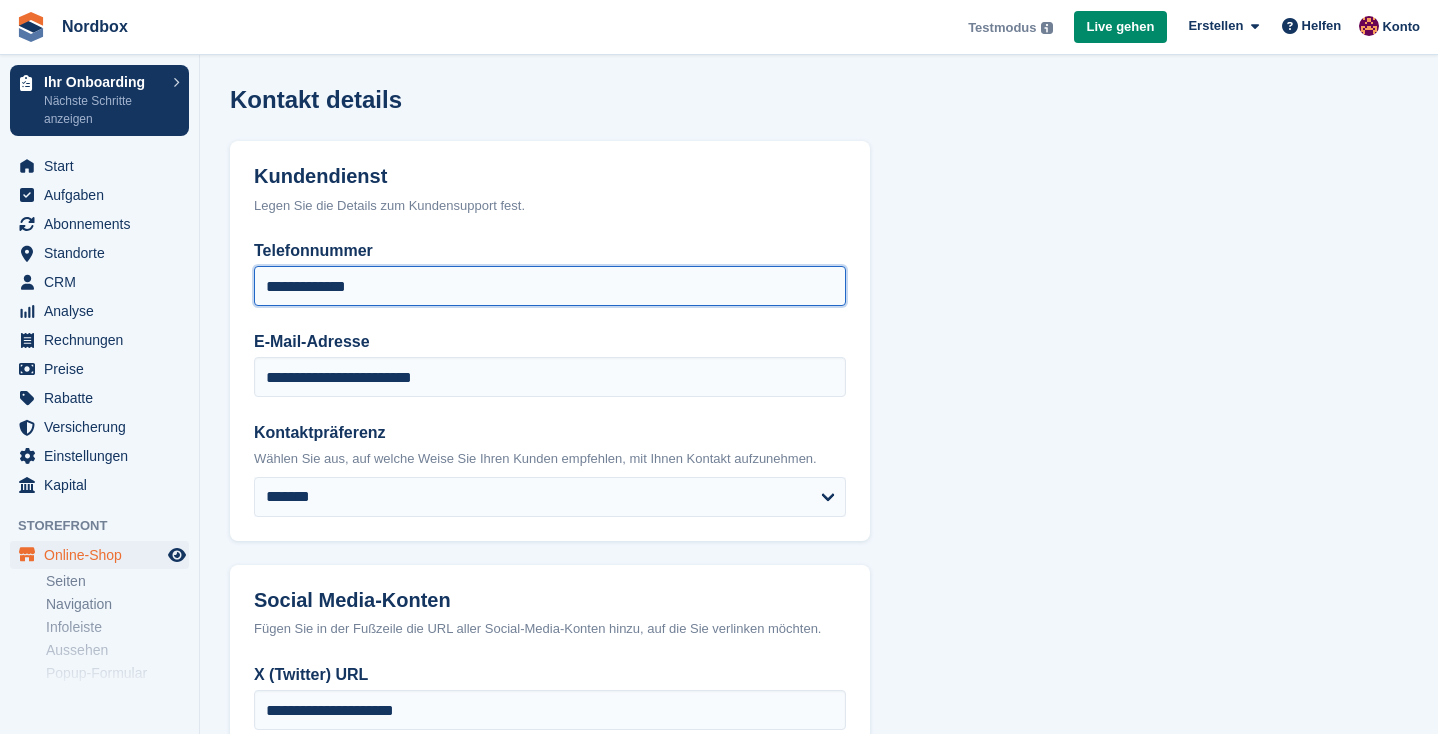 click on "**********" at bounding box center (550, 286) 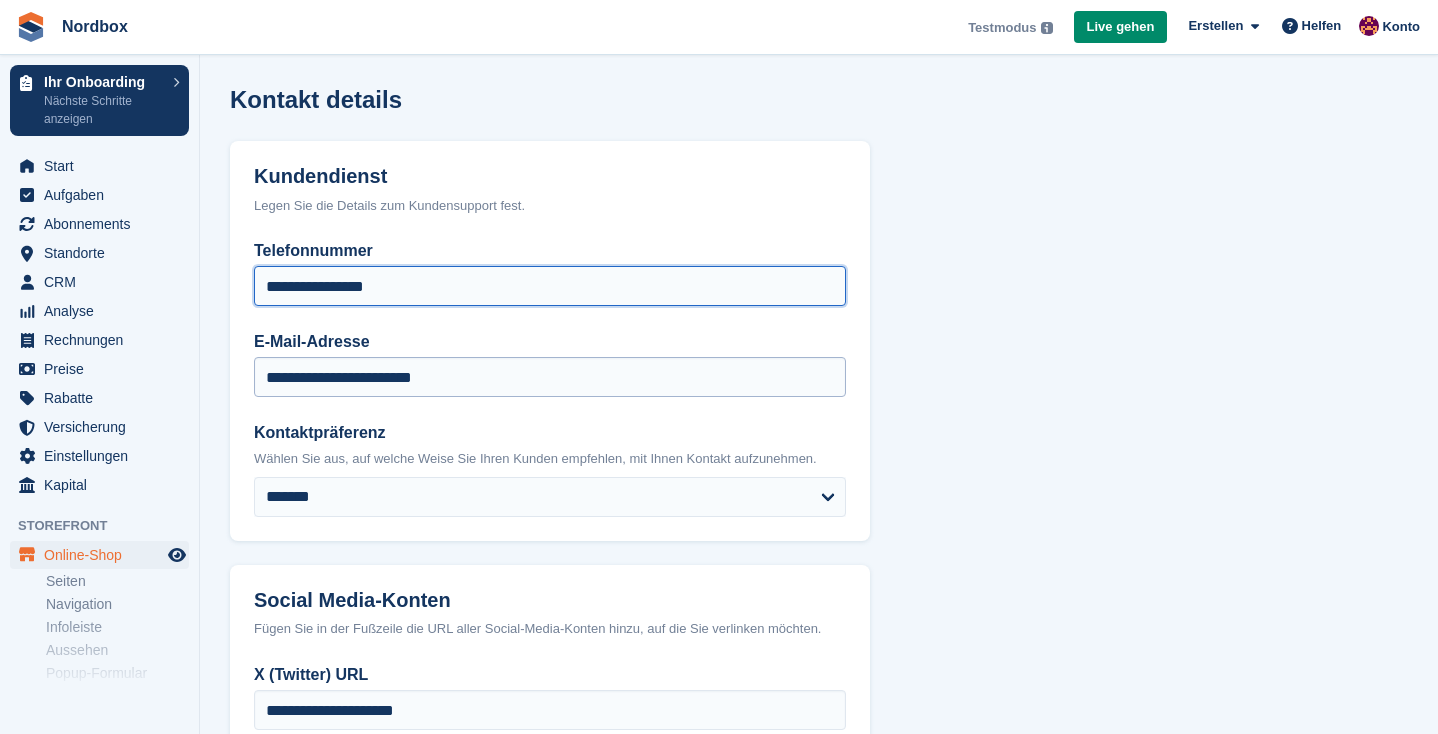 type on "**********" 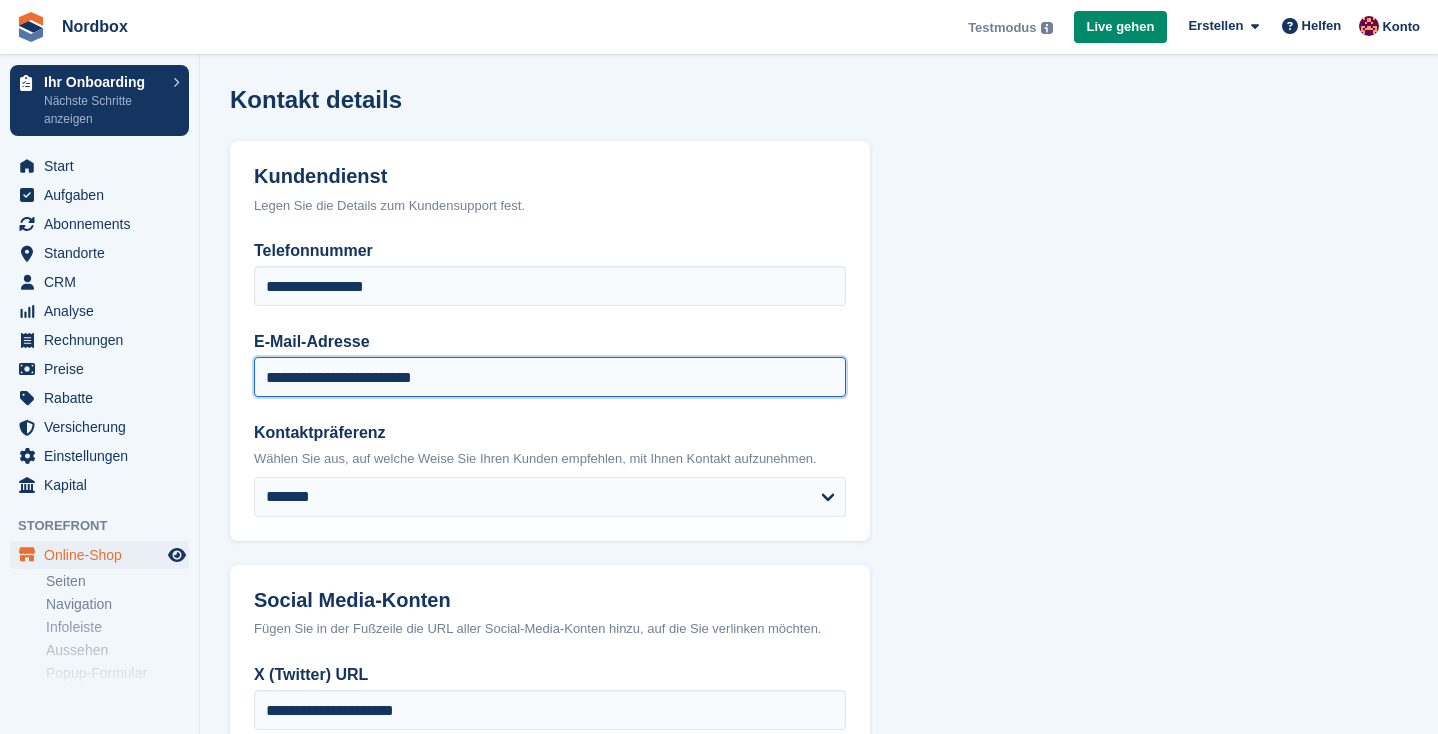 click on "**********" at bounding box center [550, 377] 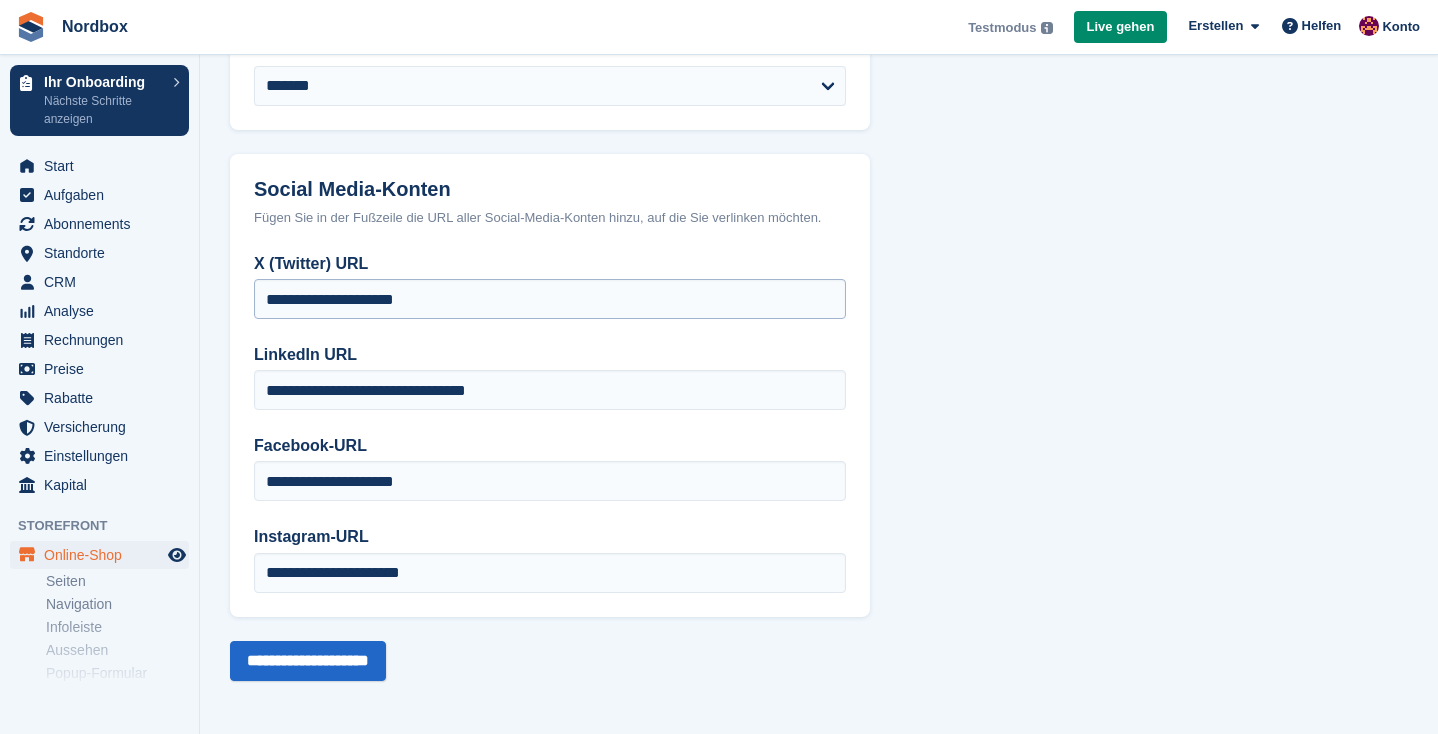 scroll, scrollTop: 409, scrollLeft: 0, axis: vertical 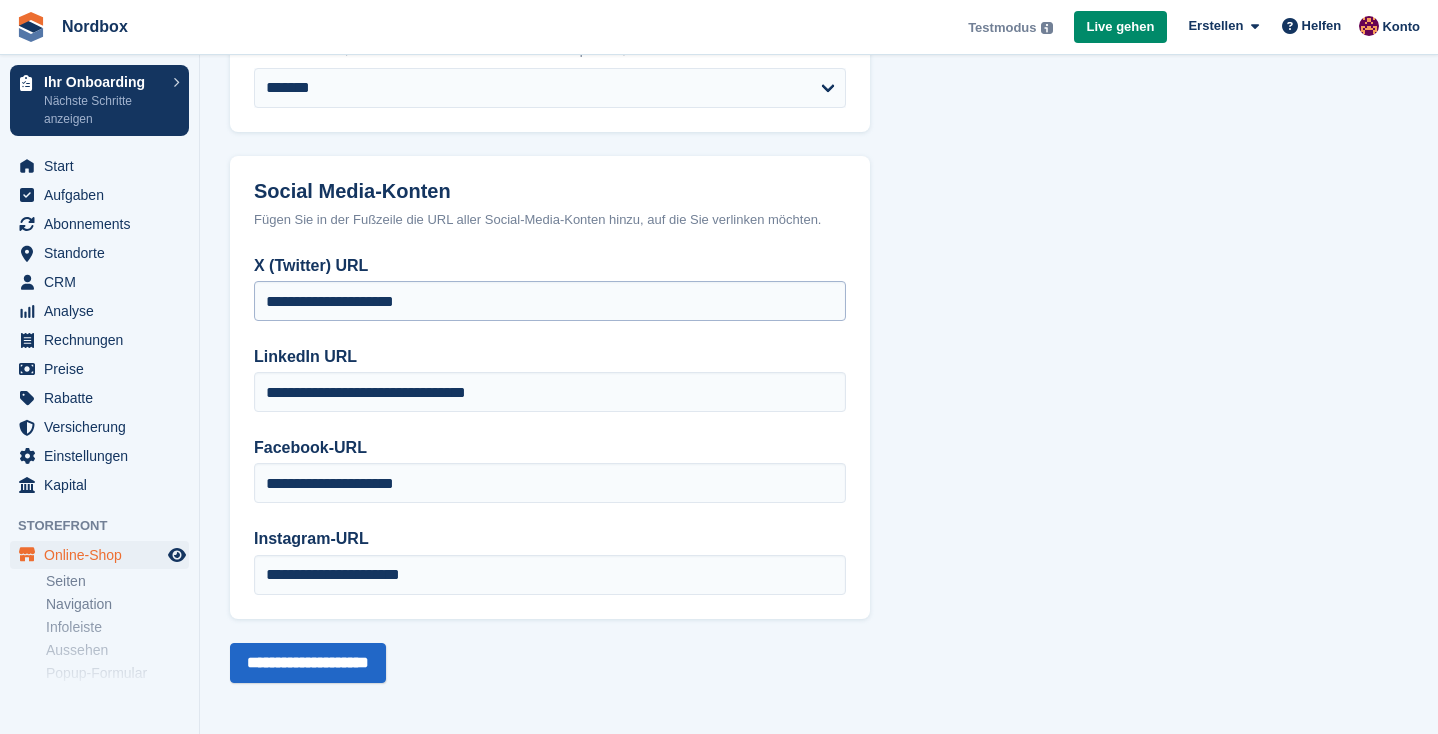 type on "**********" 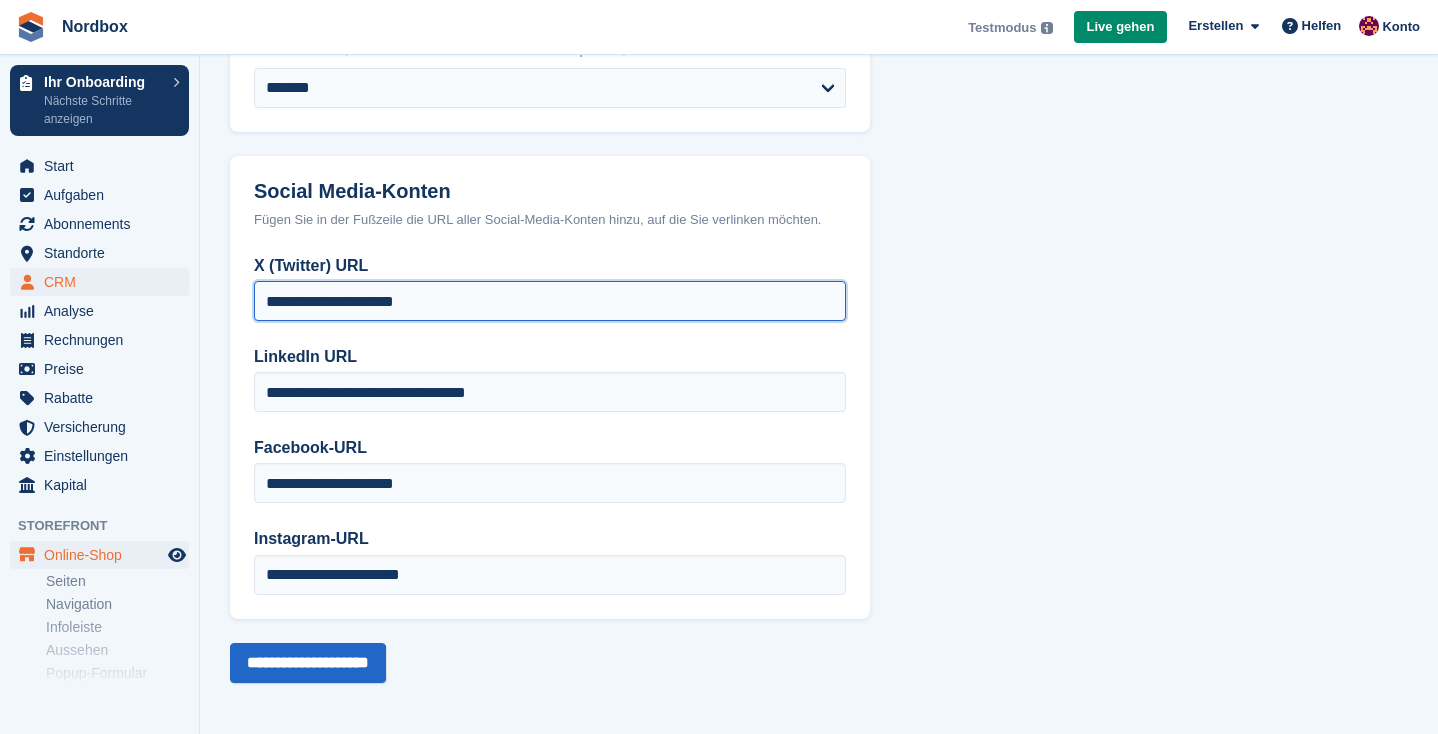 drag, startPoint x: 464, startPoint y: 292, endPoint x: 18, endPoint y: 289, distance: 446.0101 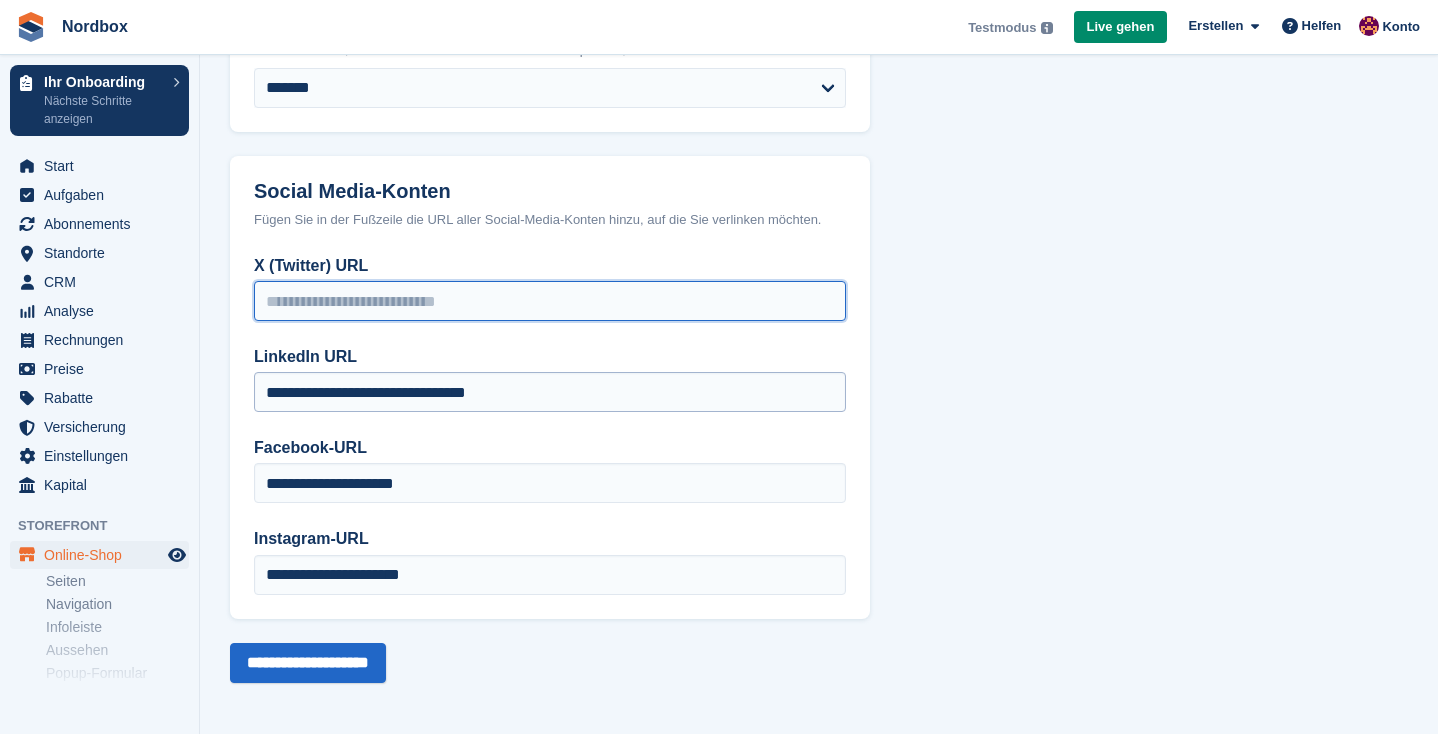 type 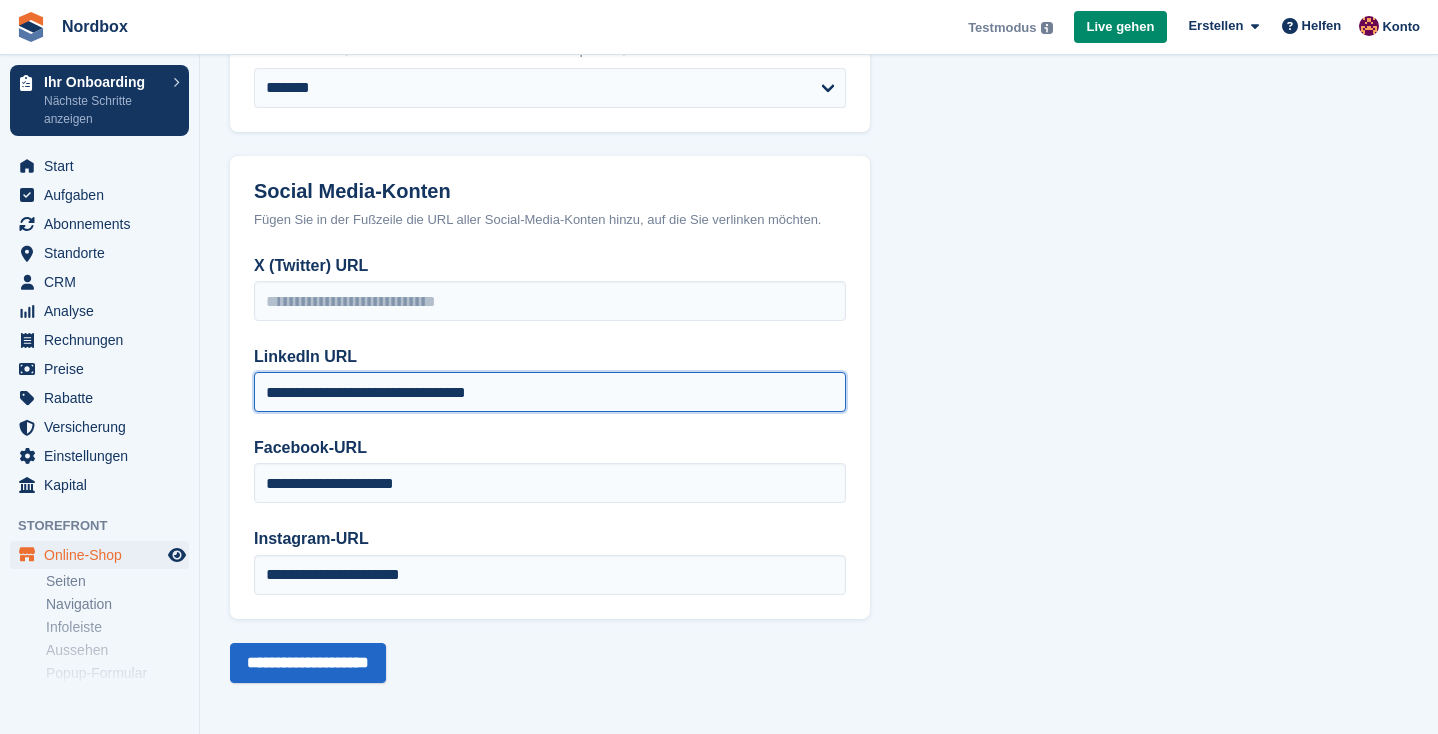 drag, startPoint x: 614, startPoint y: 382, endPoint x: 0, endPoint y: 374, distance: 614.0521 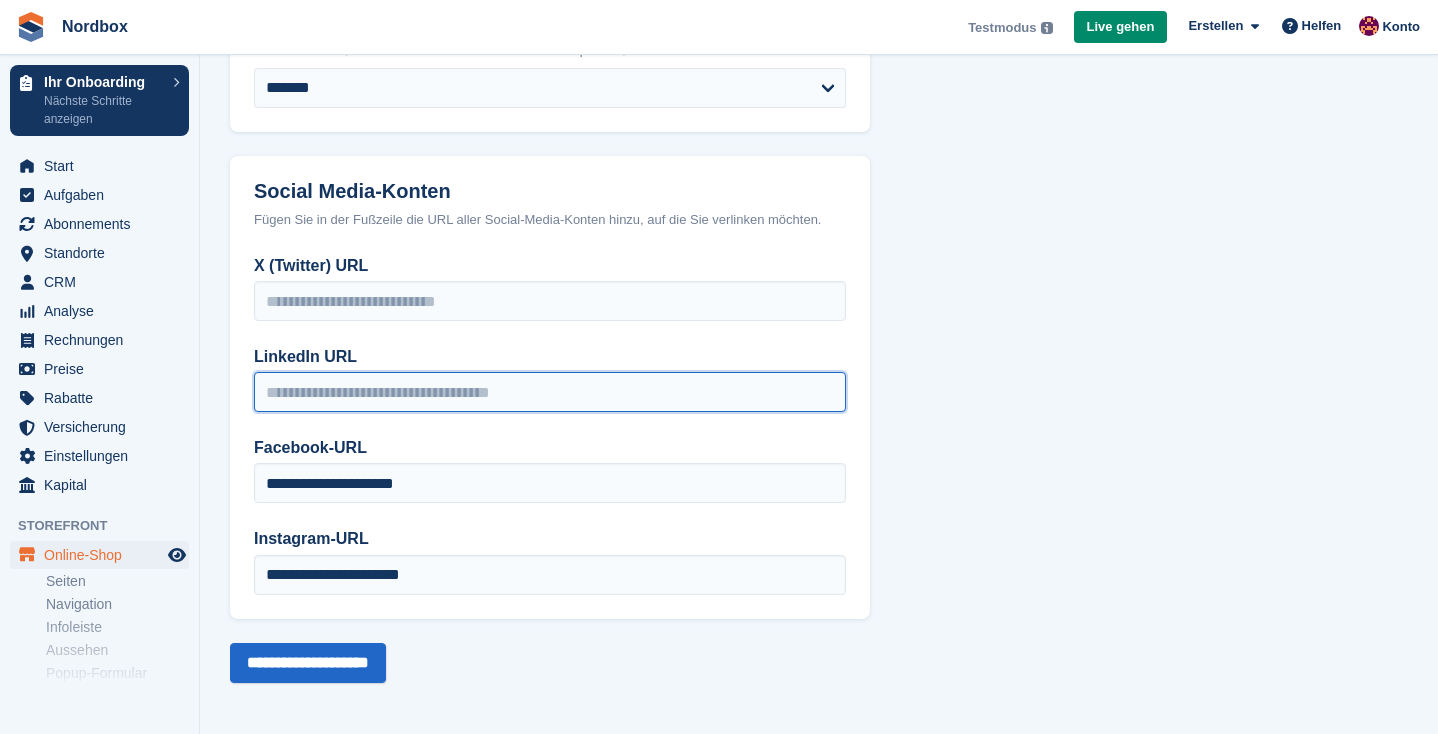 type 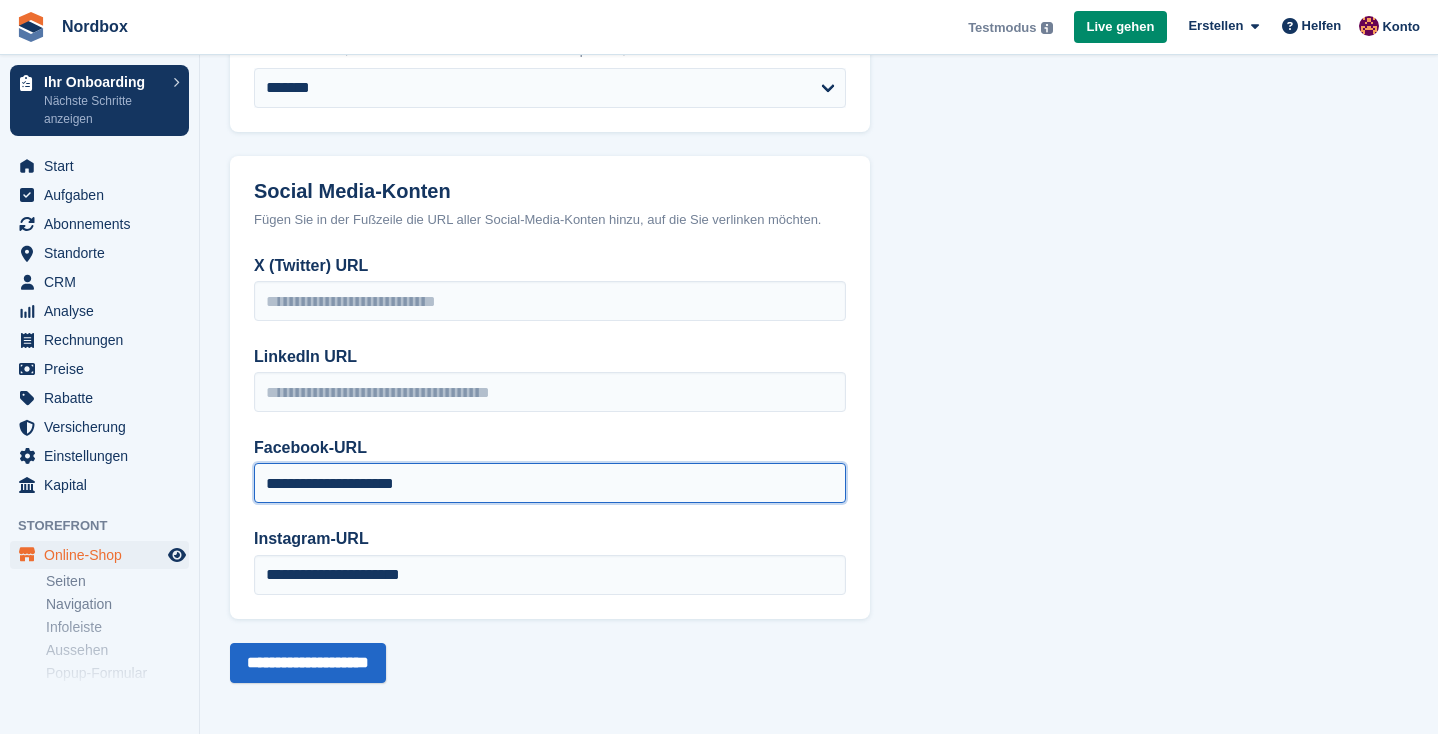 drag, startPoint x: 208, startPoint y: 453, endPoint x: 0, endPoint y: 424, distance: 210.0119 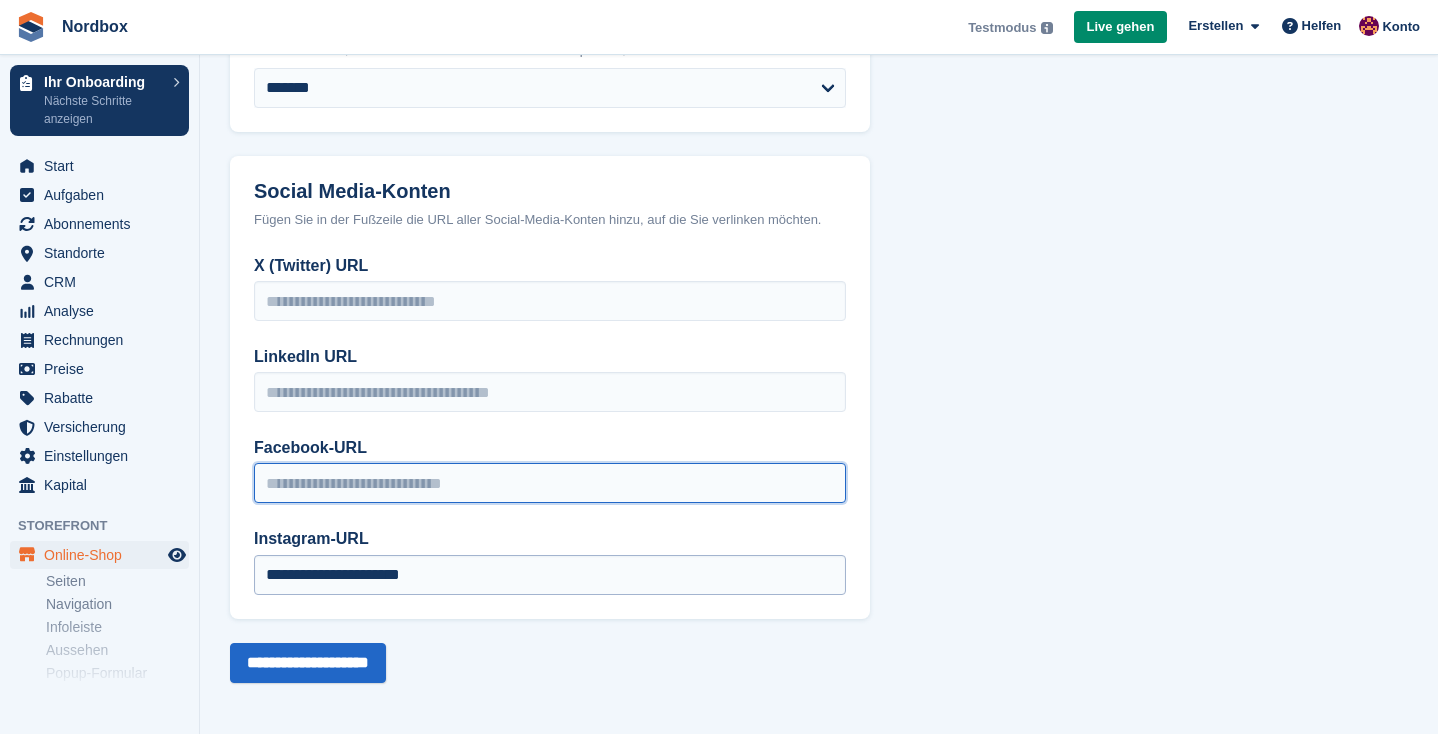 type 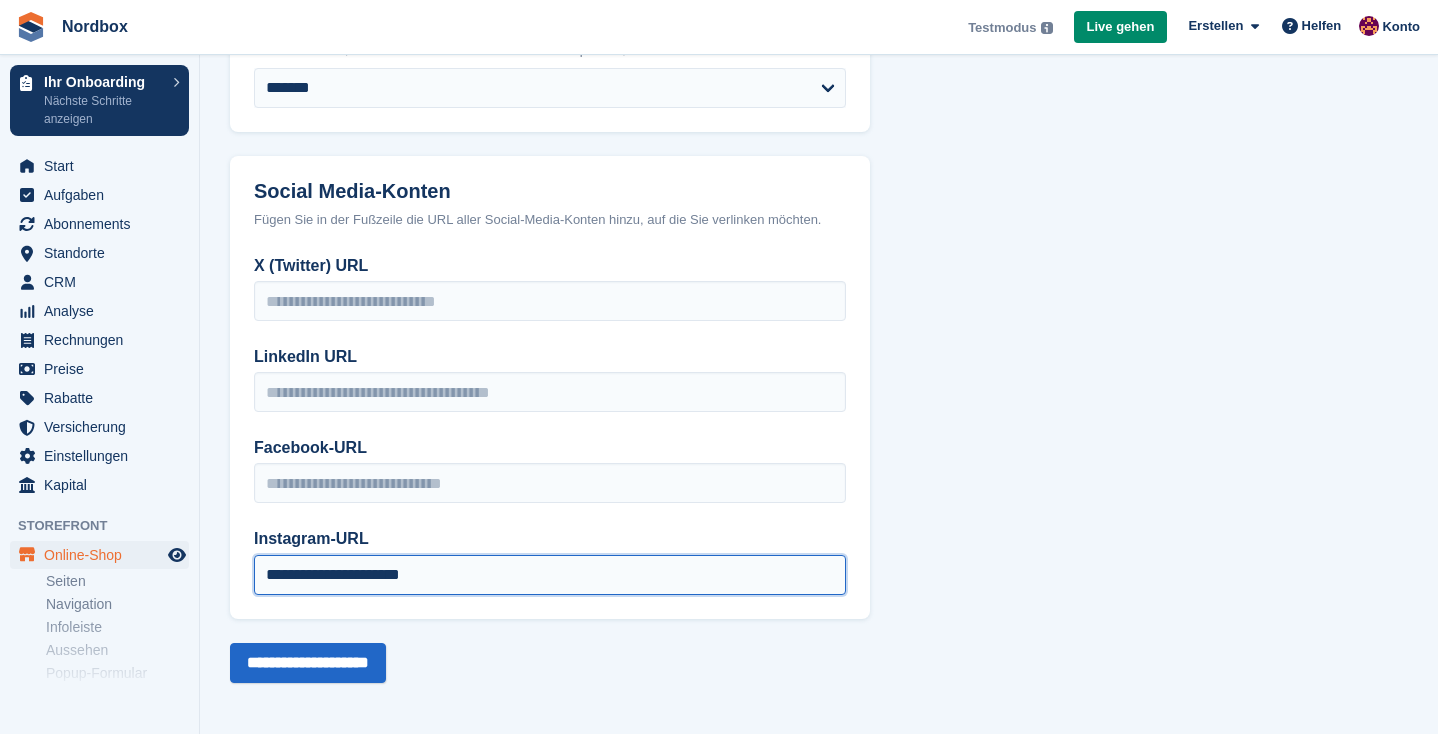drag, startPoint x: 485, startPoint y: 569, endPoint x: 133, endPoint y: 551, distance: 352.45993 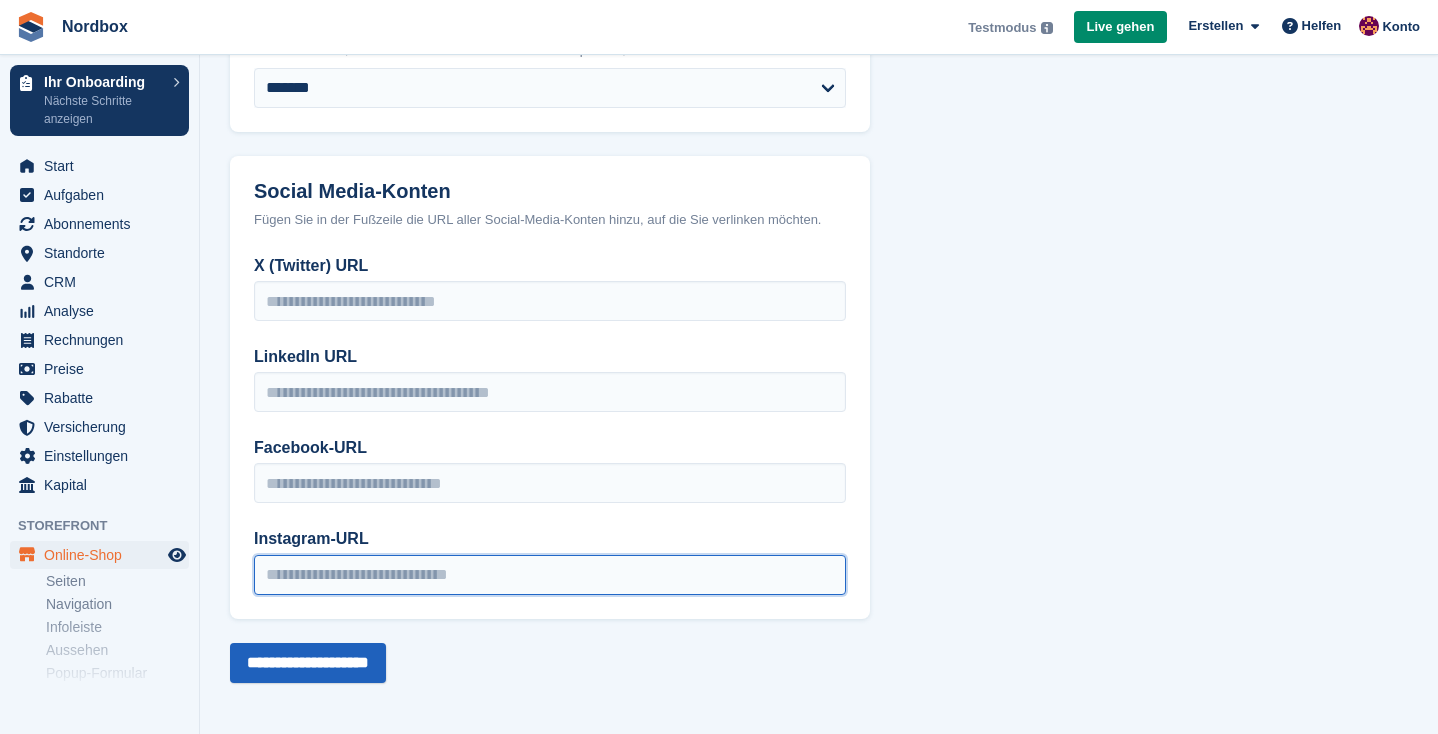 type 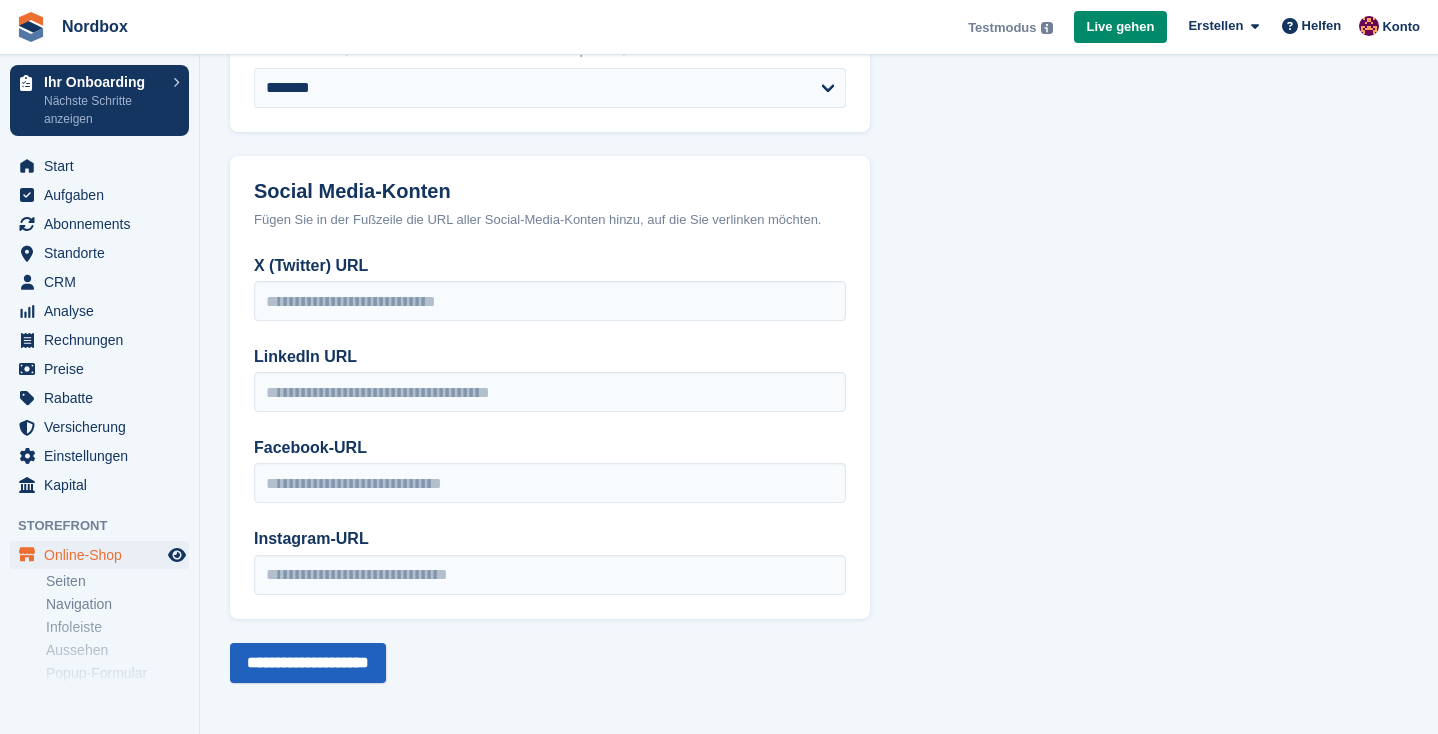 click on "**********" at bounding box center (308, 663) 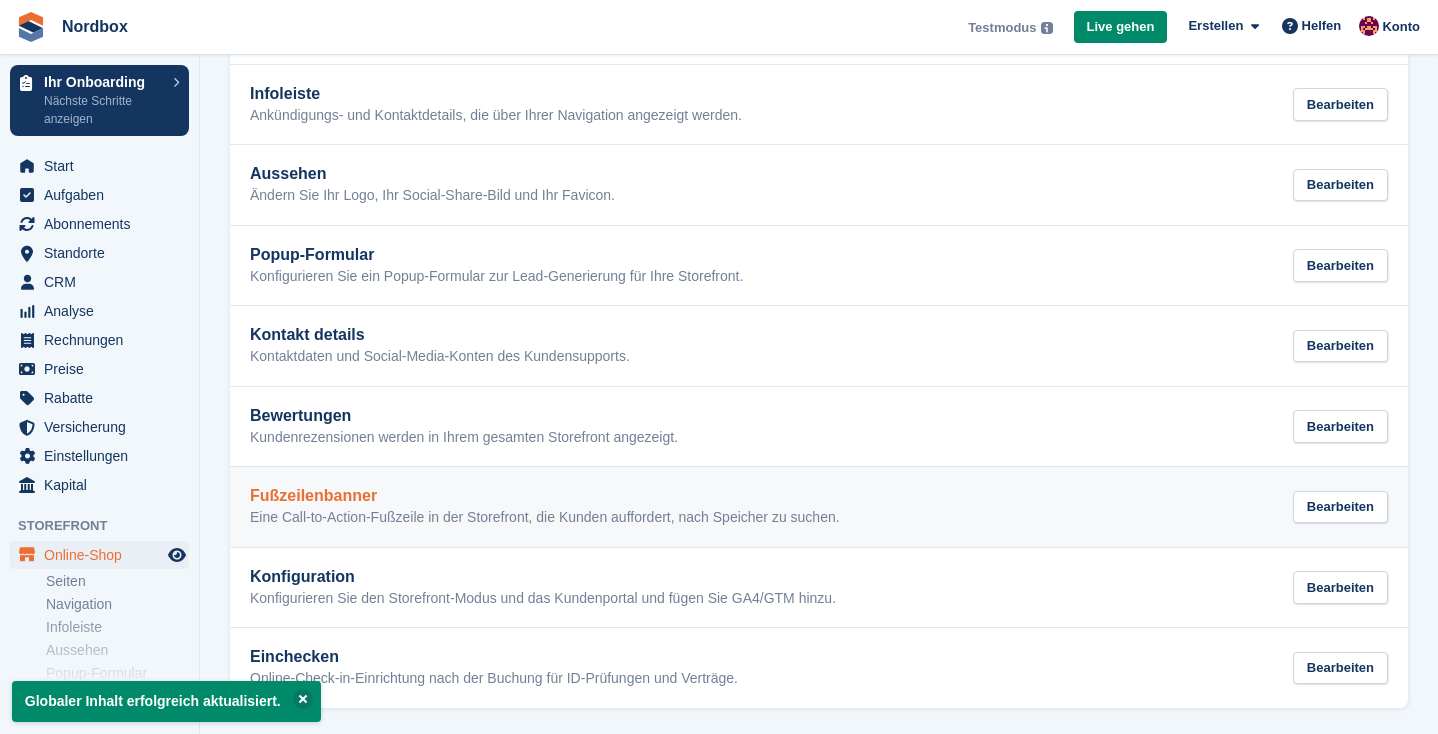 scroll, scrollTop: 261, scrollLeft: 0, axis: vertical 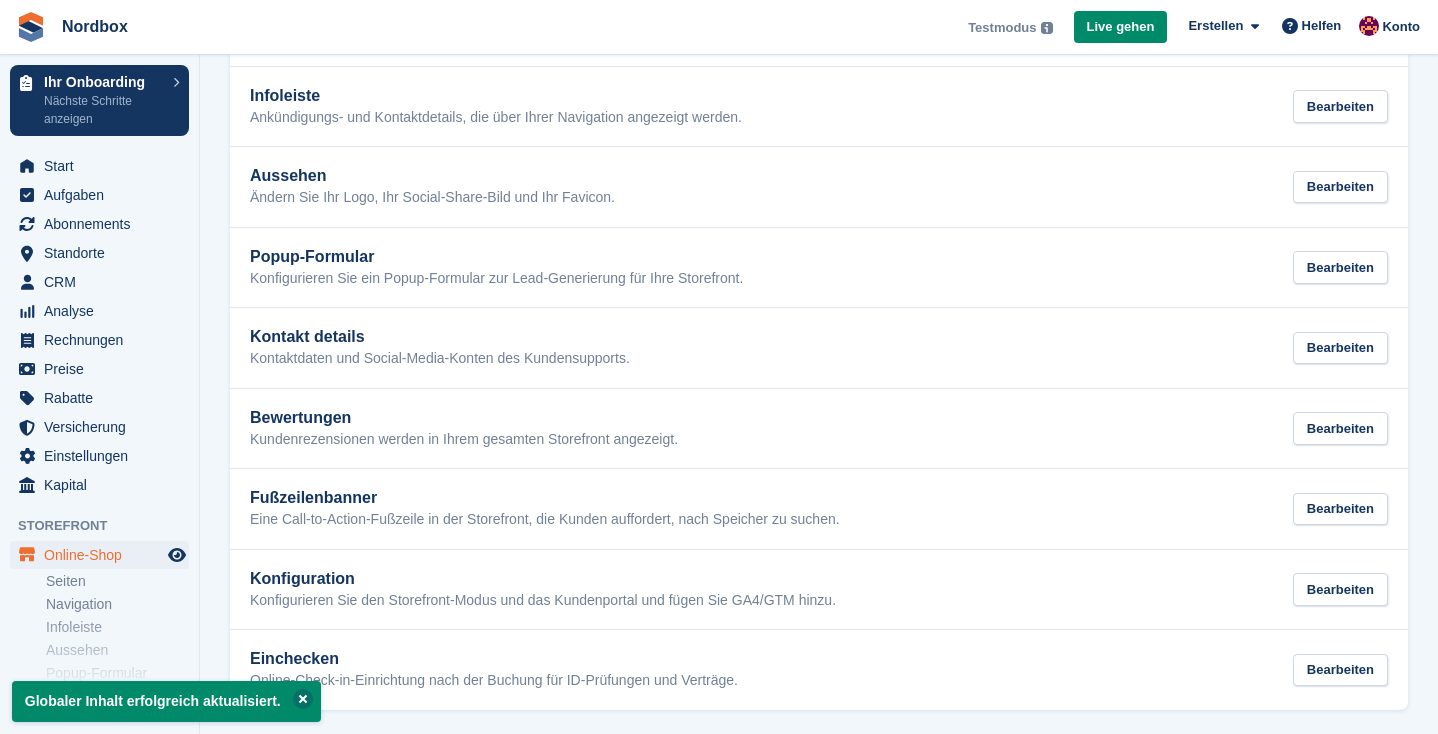 click at bounding box center [303, 699] 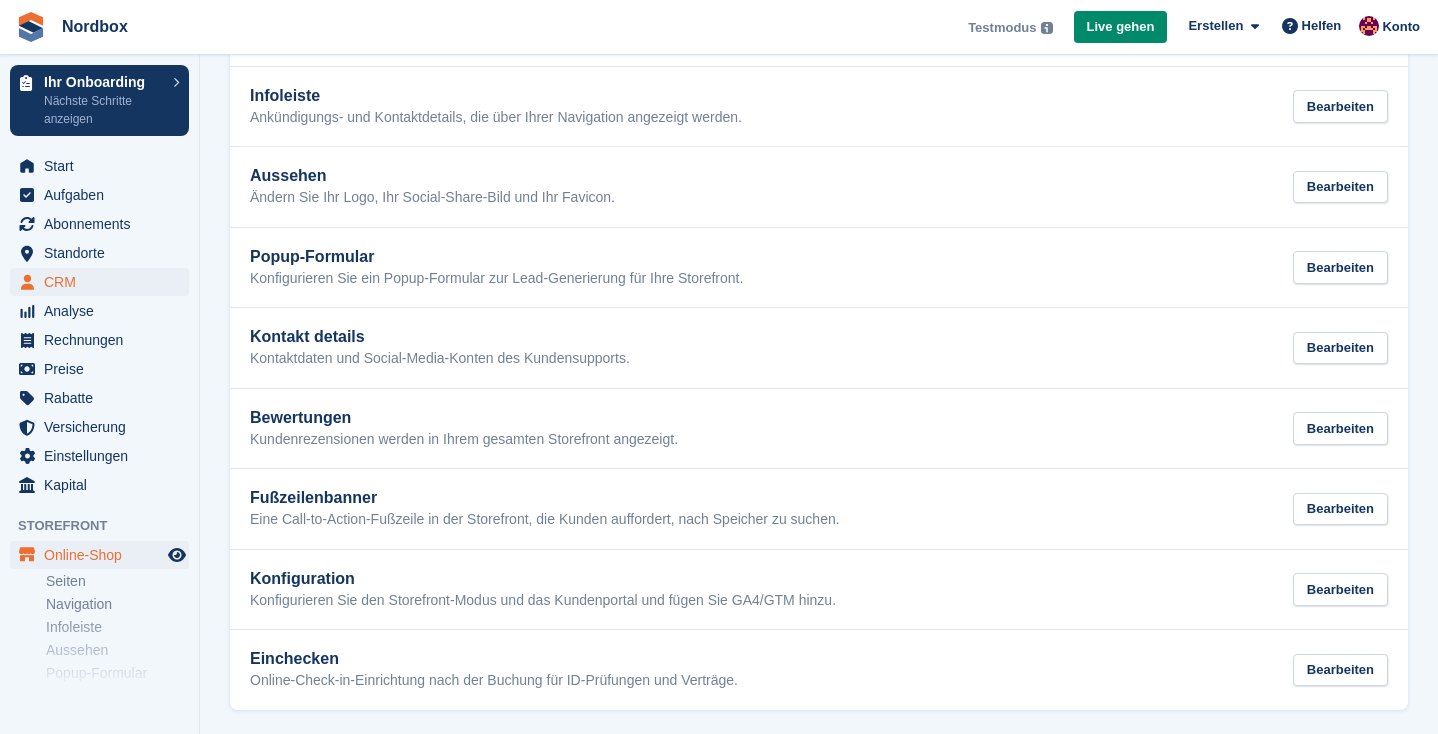 click on "CRM" at bounding box center (104, 282) 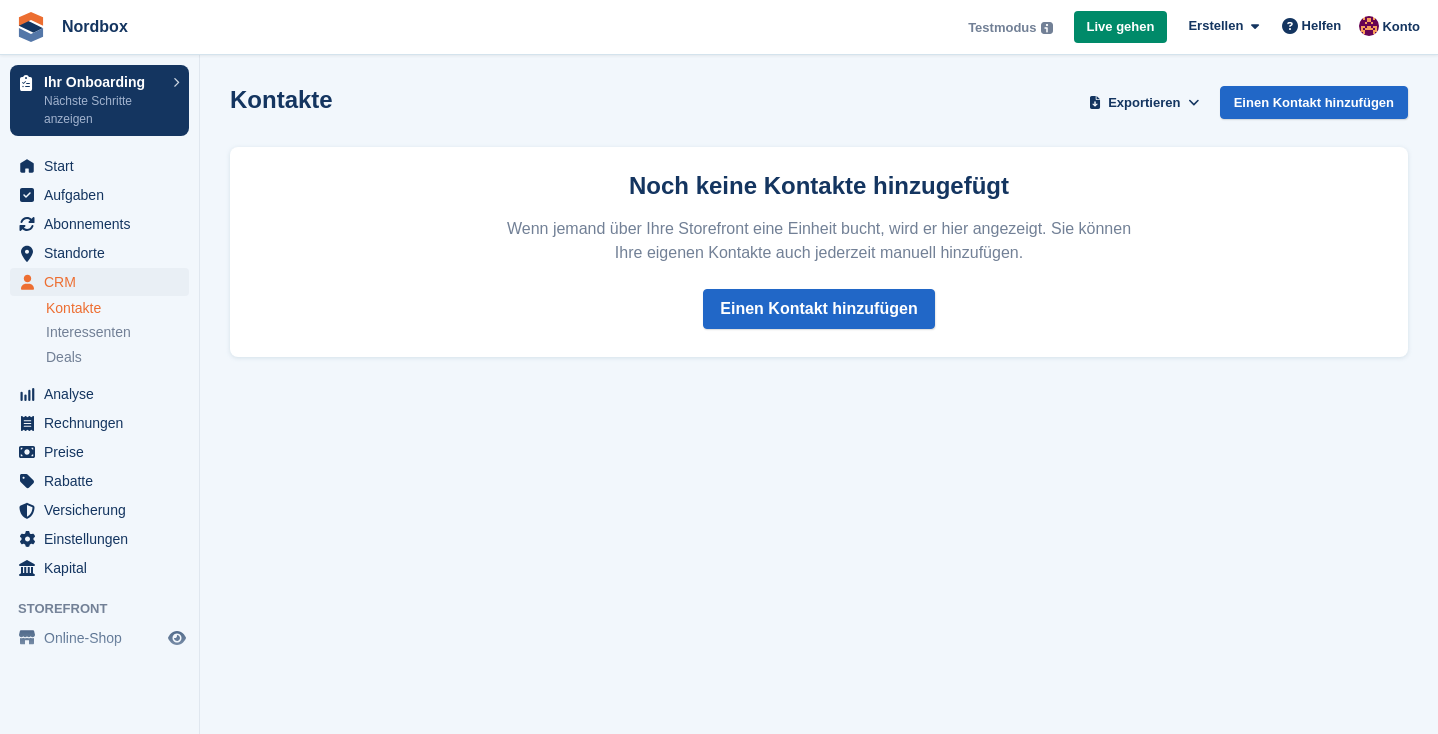 scroll, scrollTop: 0, scrollLeft: 0, axis: both 